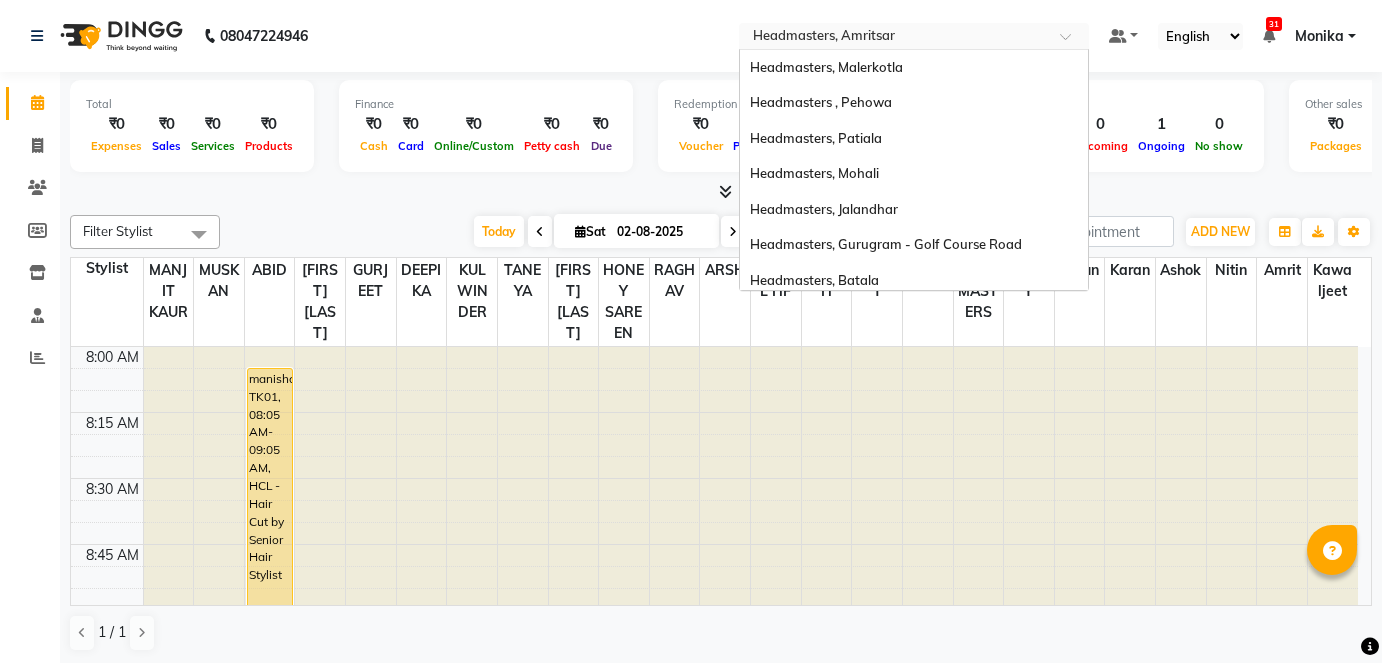 scroll, scrollTop: 0, scrollLeft: 0, axis: both 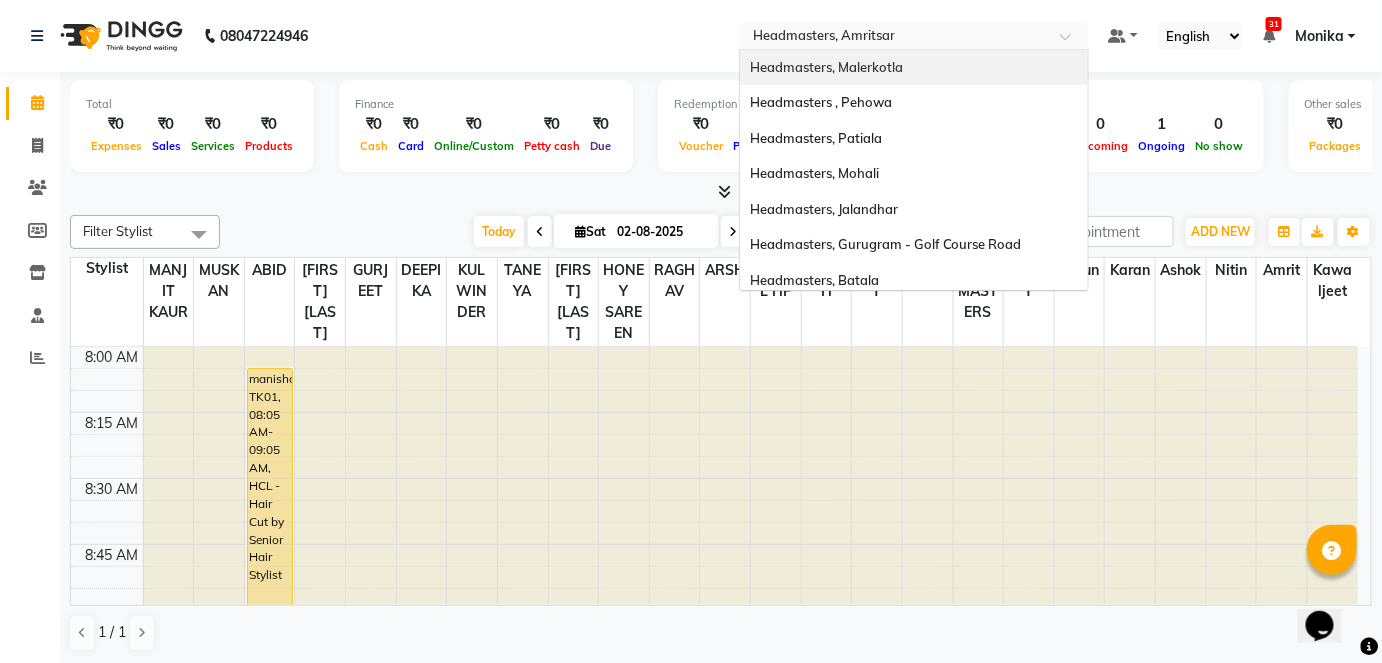 click on "Headmasters, Malerkotla" at bounding box center [826, 67] 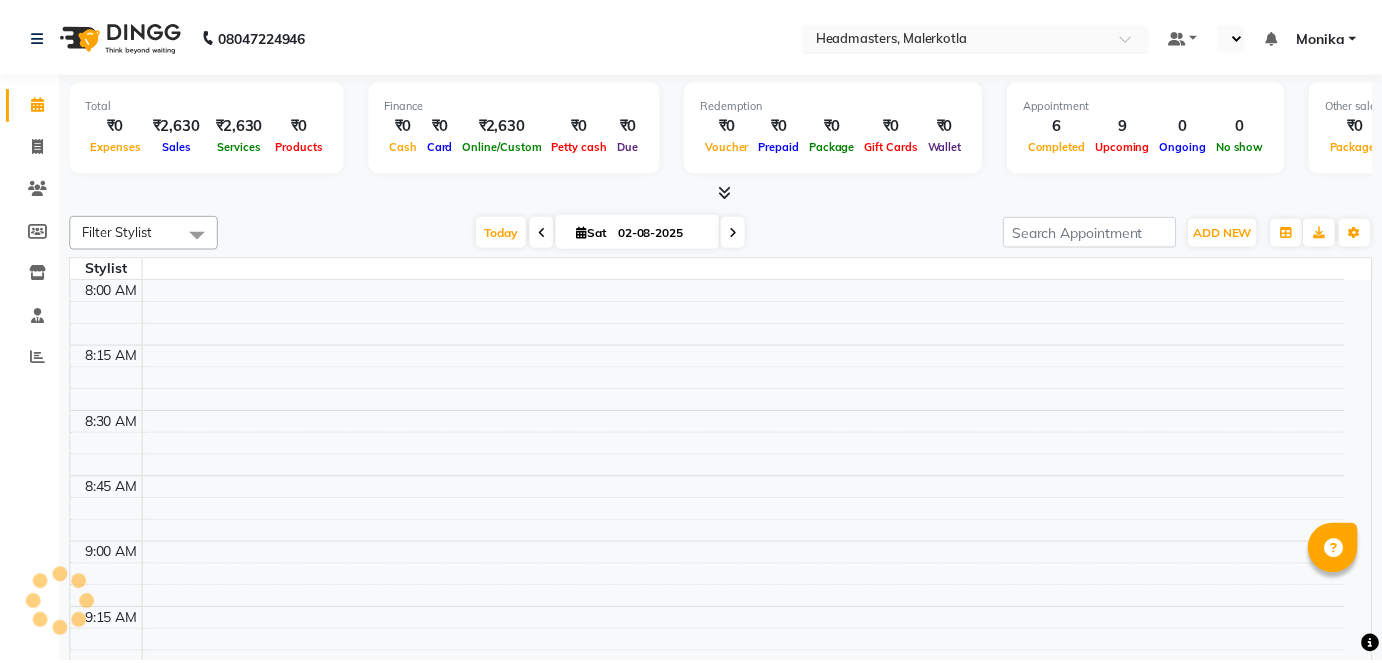 scroll, scrollTop: 0, scrollLeft: 0, axis: both 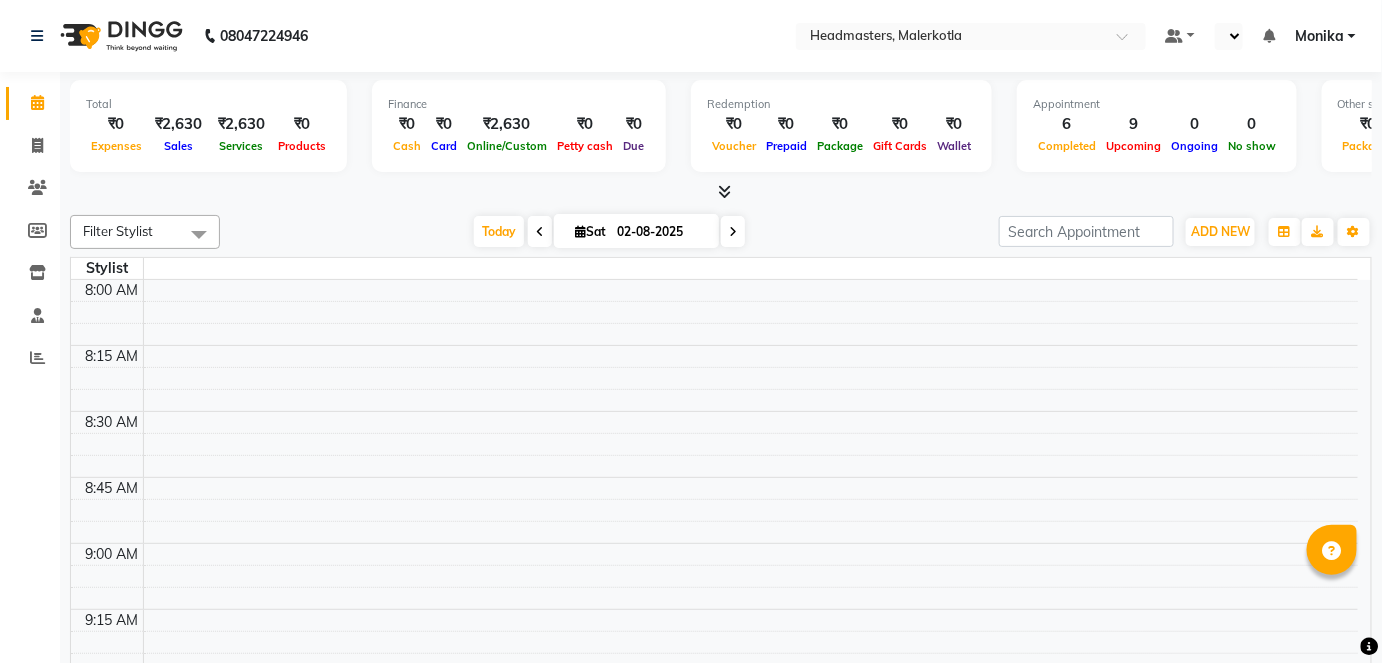 select on "en" 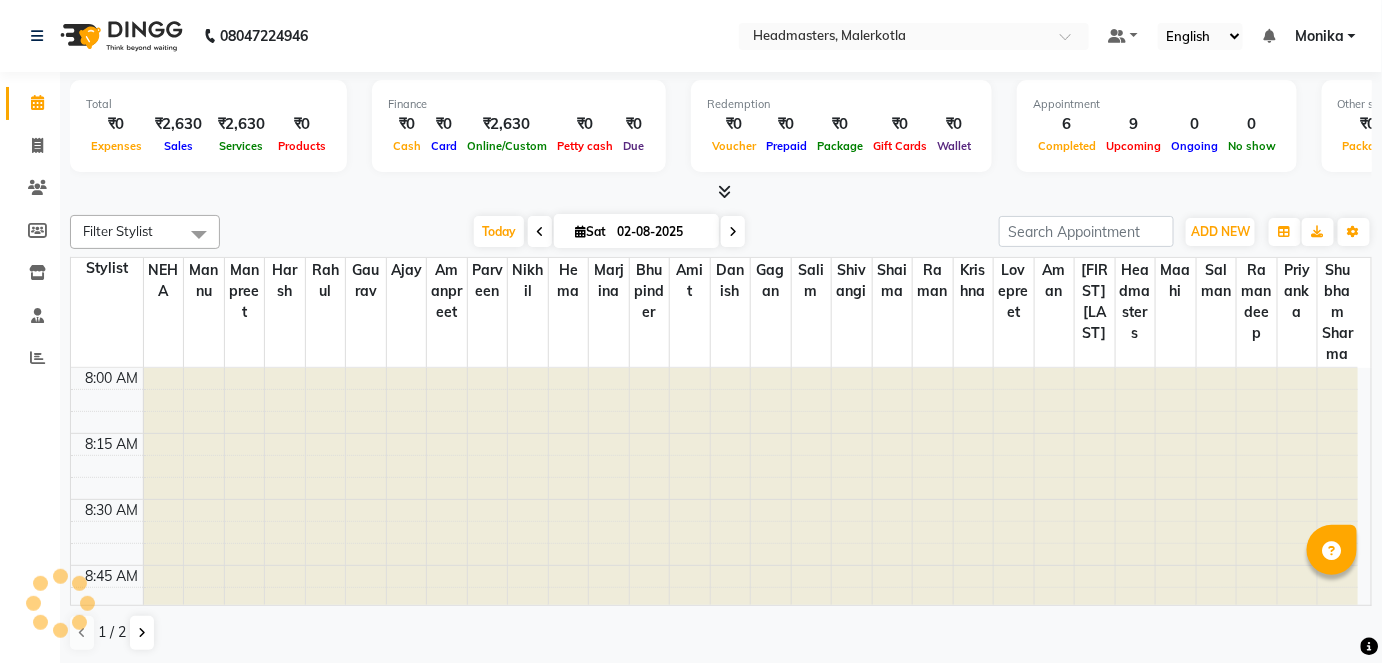 scroll, scrollTop: 0, scrollLeft: 0, axis: both 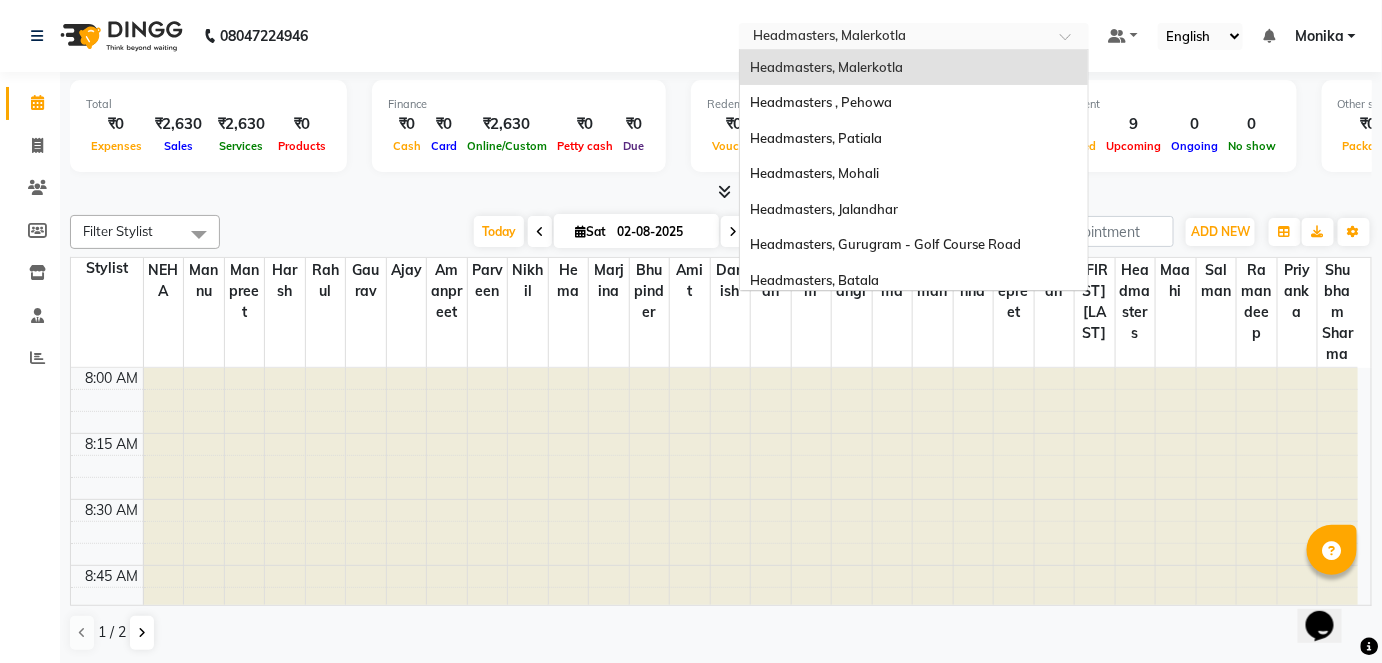 click at bounding box center [894, 38] 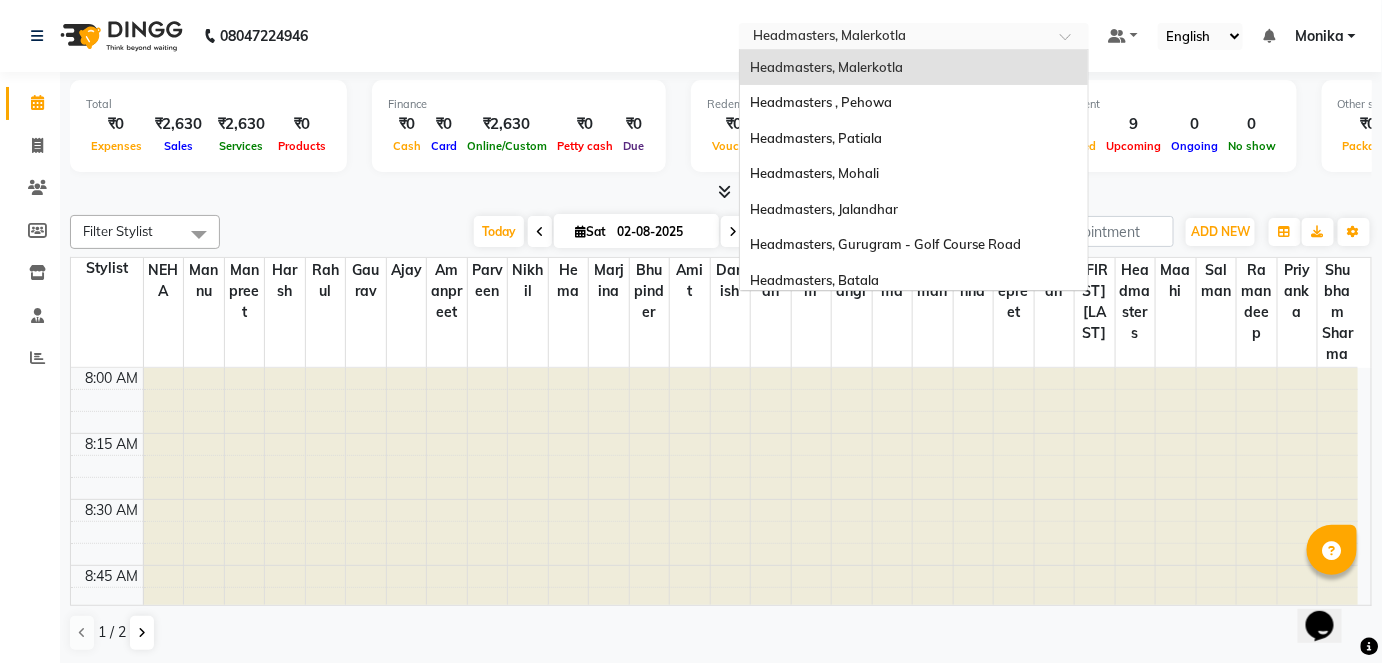 click on "08047224946 Select Location × Headmasters, Malerkotla Headmasters, Malerkotla Headmasters , Pehowa Headmasters, Patiala Headmasters, Mohali Headmasters, Jalandhar Headmasters, Gurugram - Golf Course Road Headmasters, Batala Headmasters, Khanna Headmasters, Sangrur Headmasters, Amritsar Headmasters , Sri Muktsar Sahib Default Panel My Panel English ENGLISH Español العربية मराठी हिंदी ગુજરાતી தமிழ் 中文 Notifications nothing to show Monika   Manage Profile Change Password Sign out  Version:3.15.11" 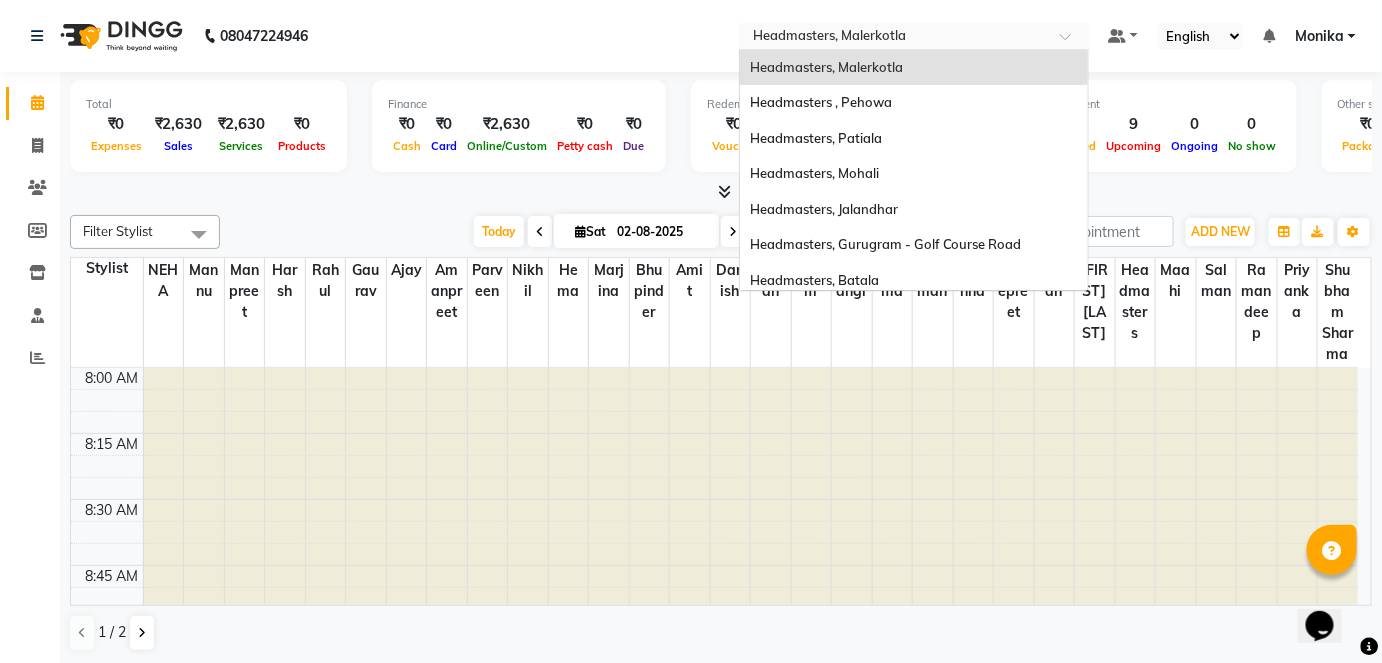 click at bounding box center (894, 38) 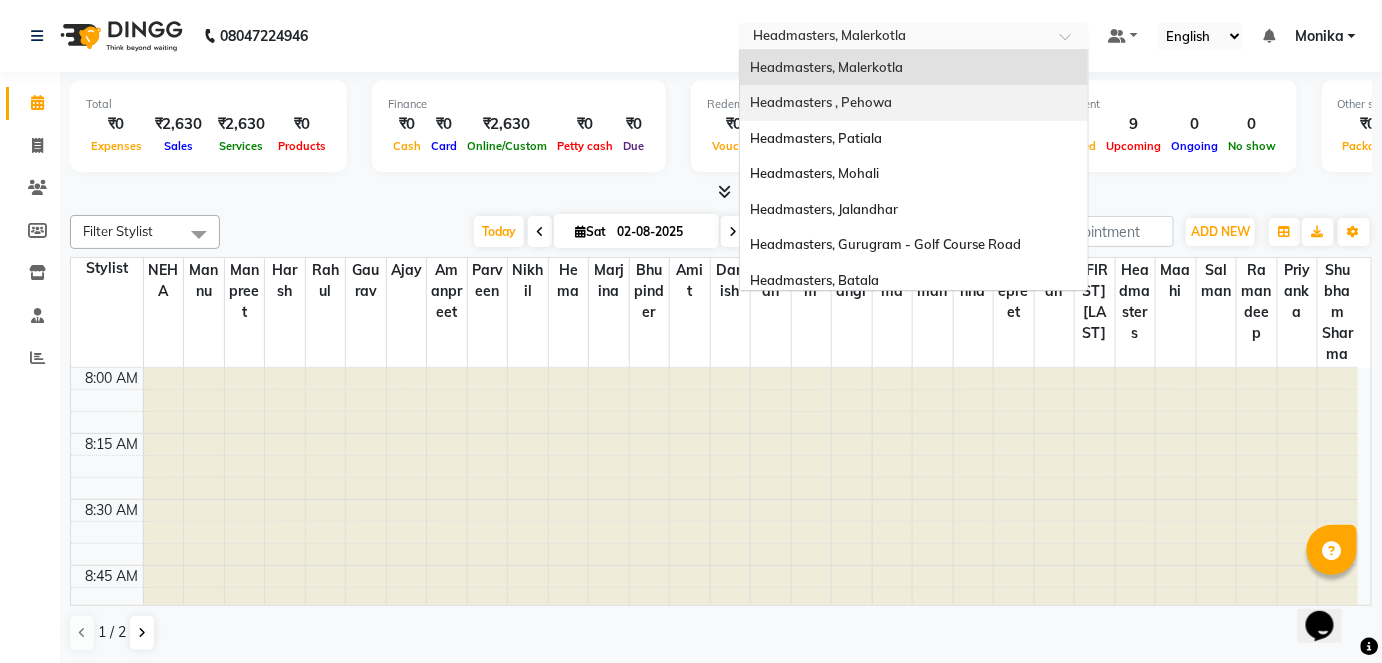click on "Headmasters , Pehowa" at bounding box center [821, 102] 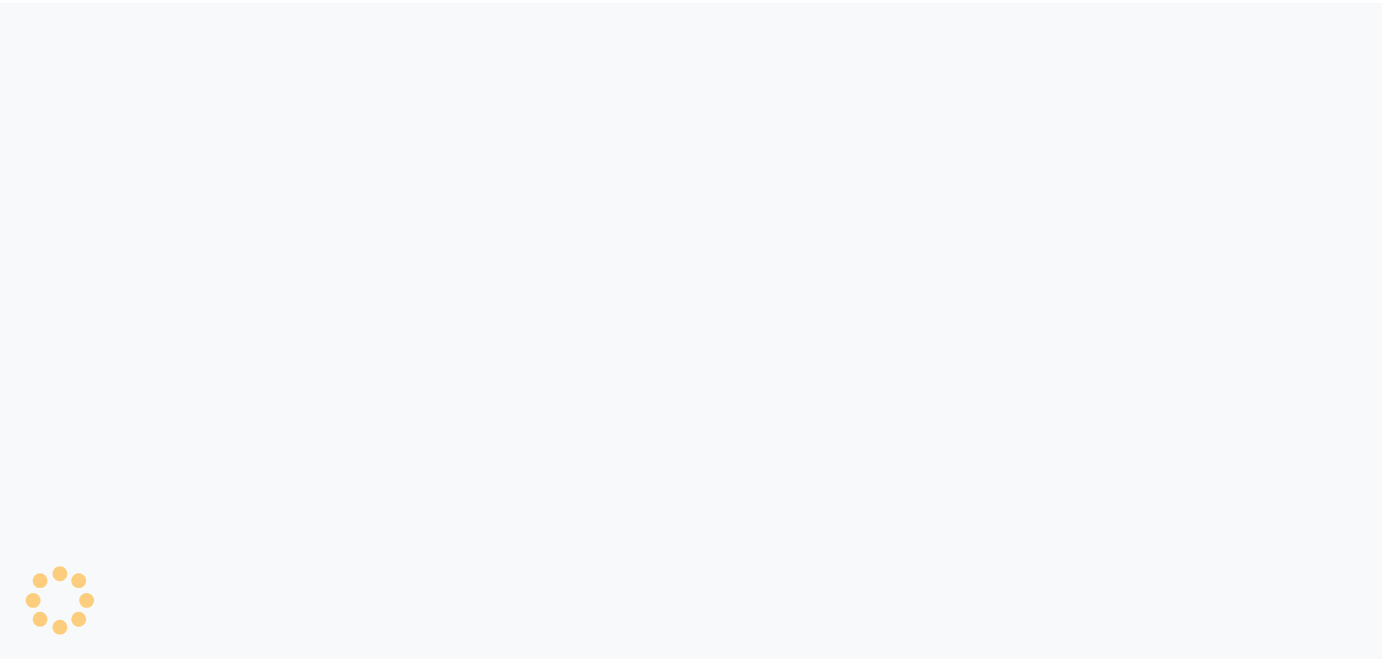 scroll, scrollTop: 0, scrollLeft: 0, axis: both 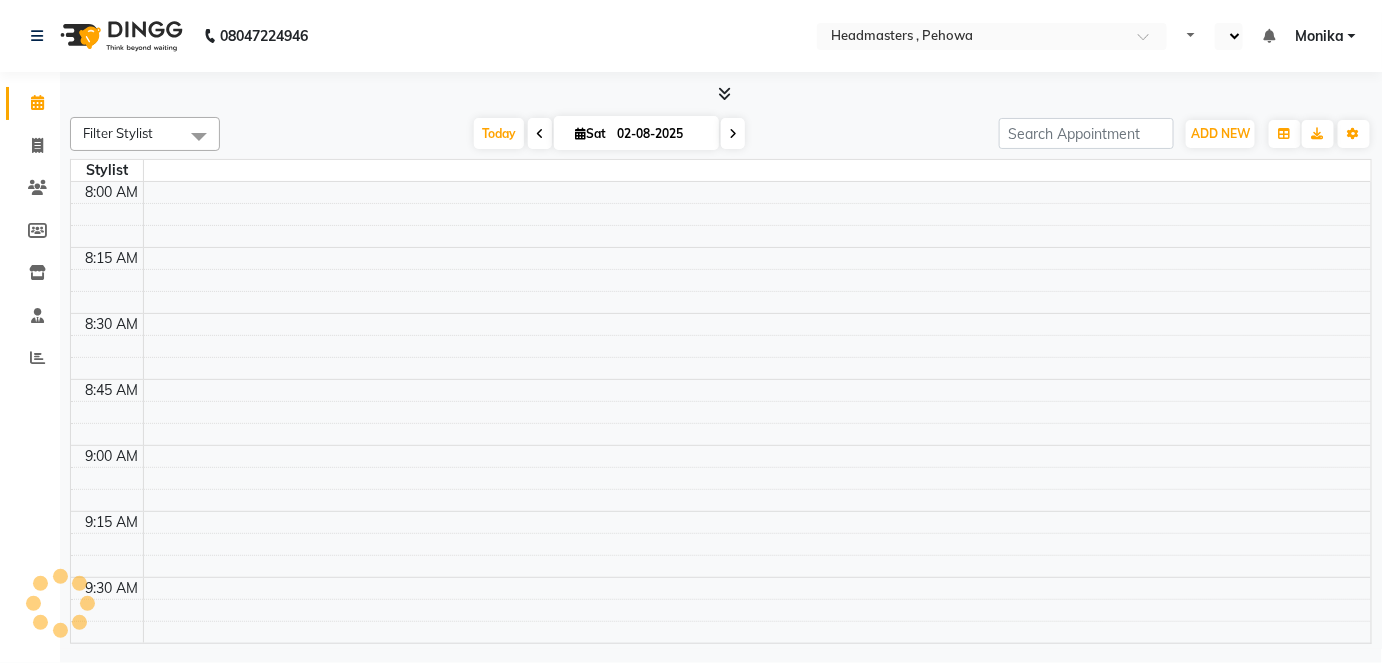 select on "en" 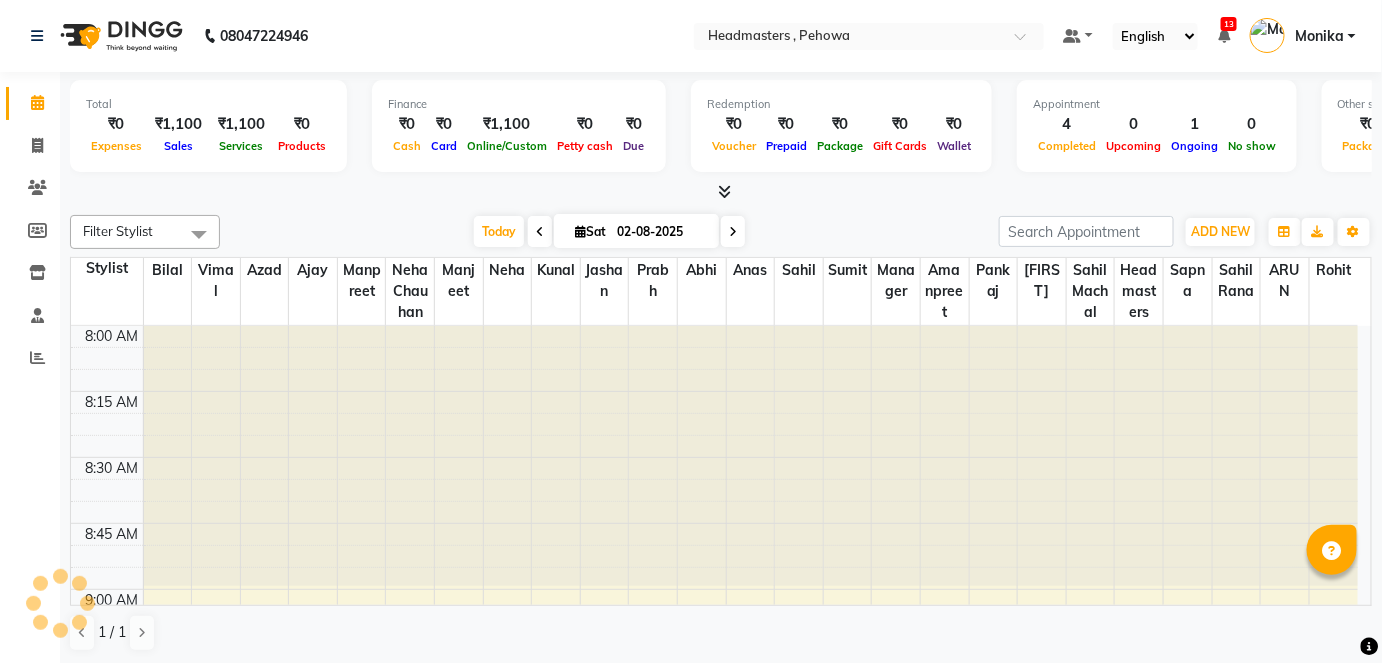 scroll, scrollTop: 0, scrollLeft: 0, axis: both 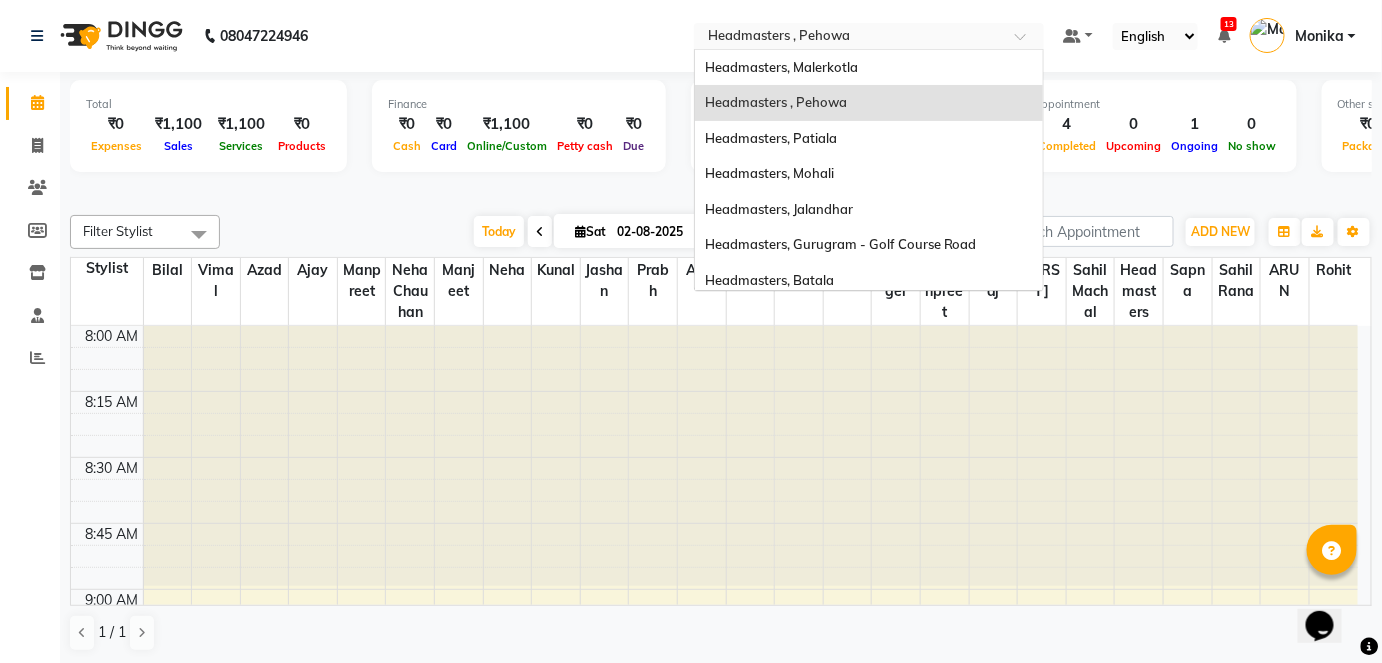 click at bounding box center [849, 38] 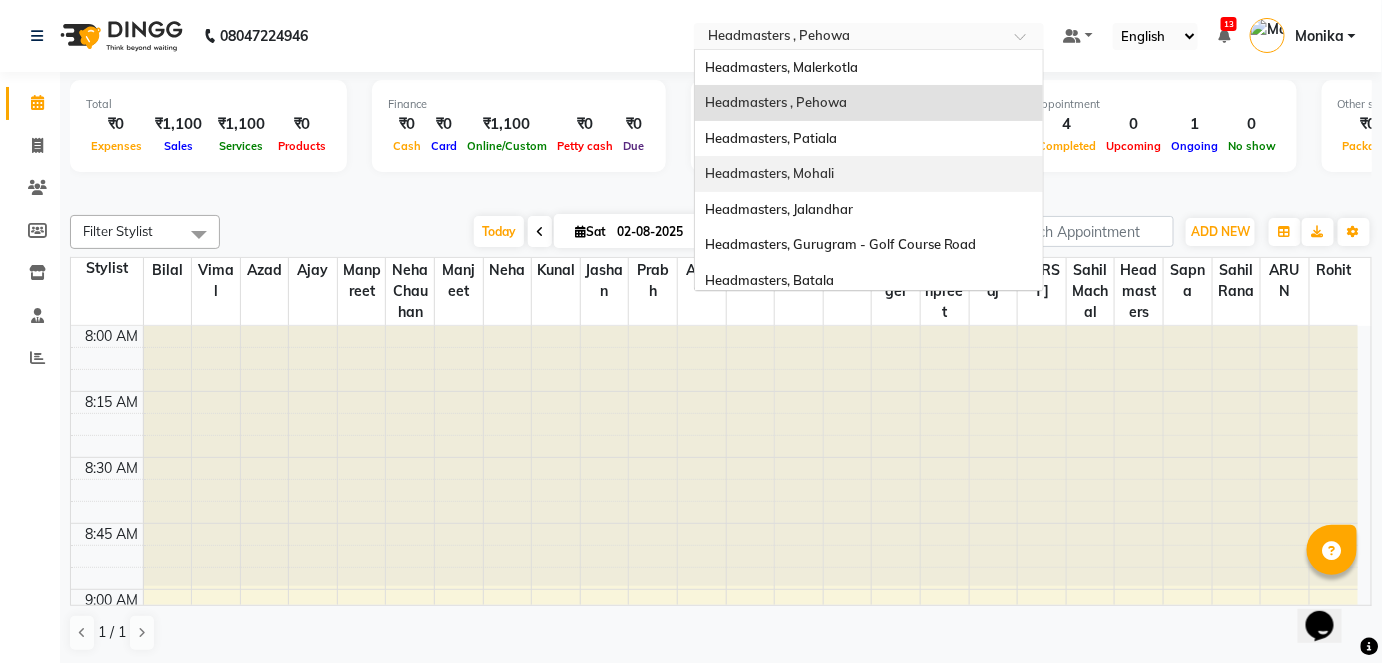 scroll, scrollTop: 120, scrollLeft: 0, axis: vertical 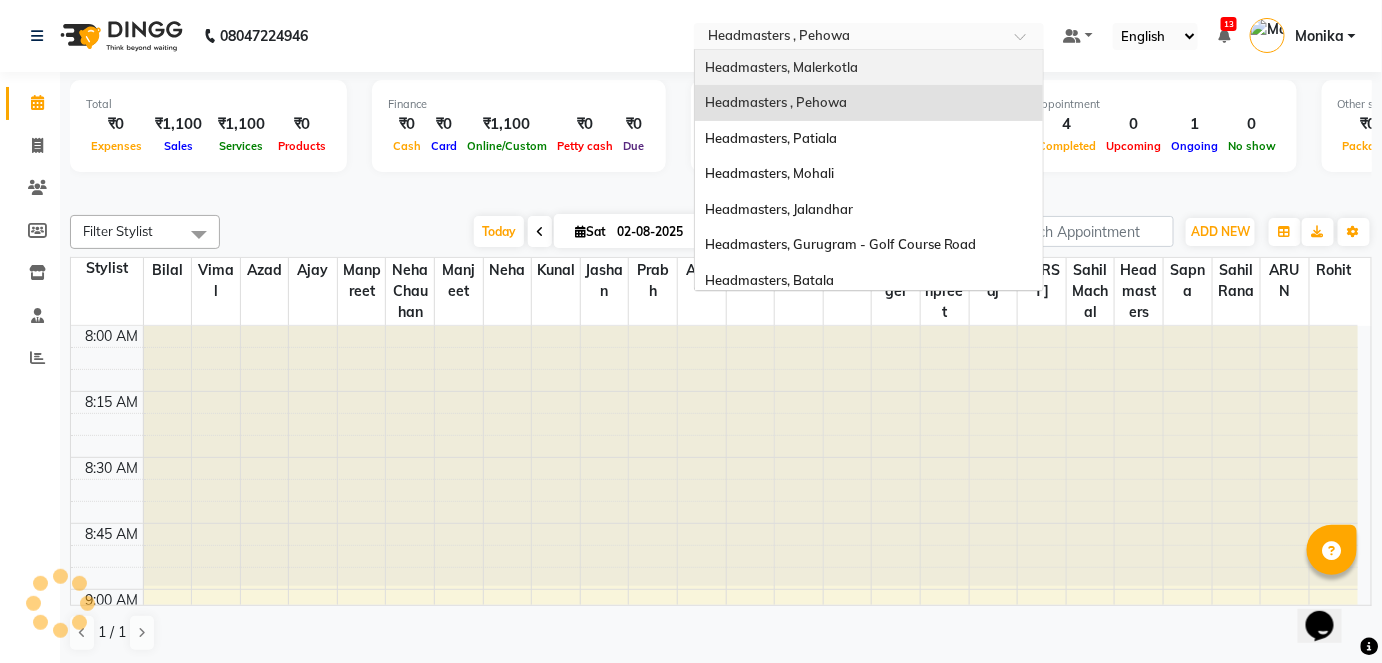 click on "Headmasters, Malerkotla" at bounding box center [869, 68] 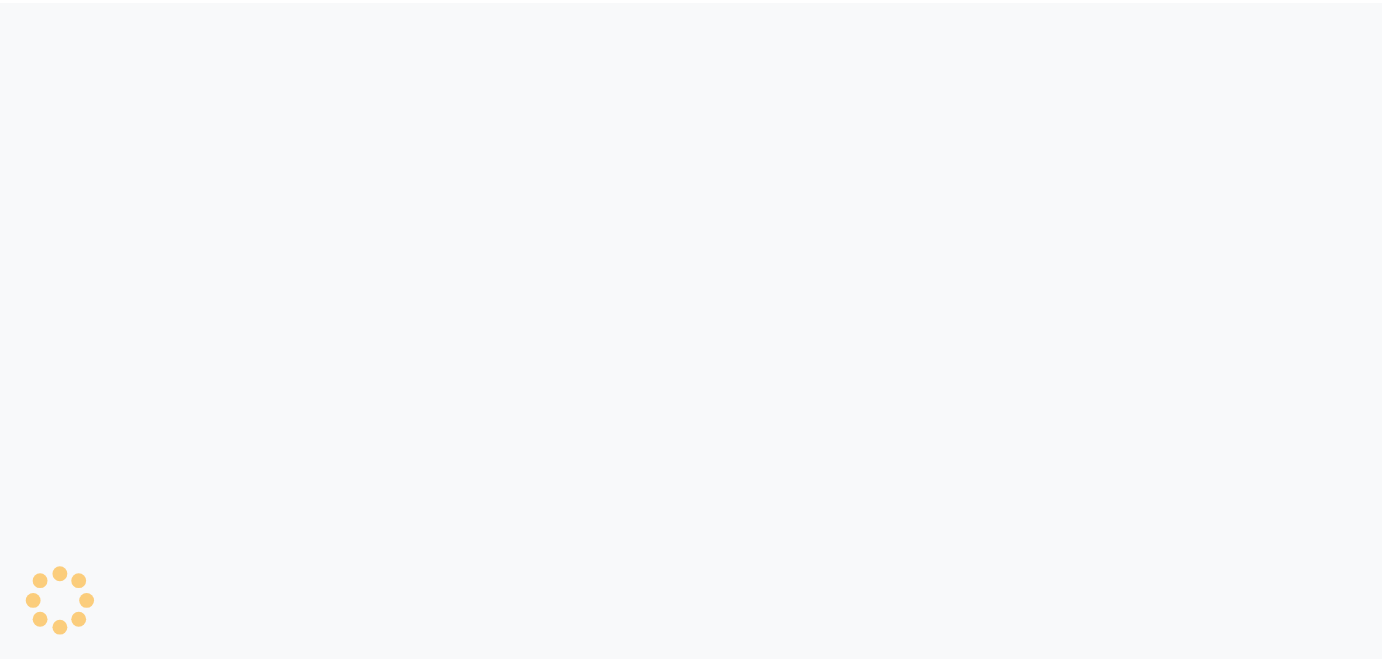 scroll, scrollTop: 0, scrollLeft: 0, axis: both 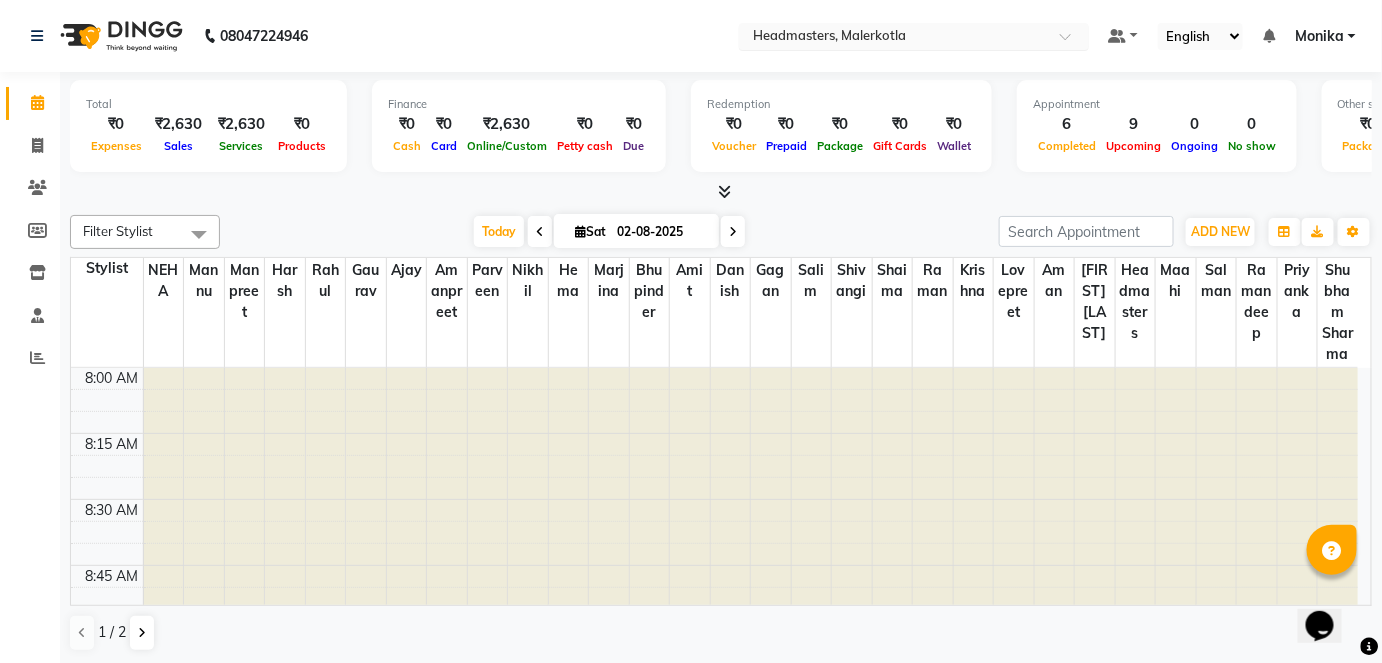 click at bounding box center [894, 38] 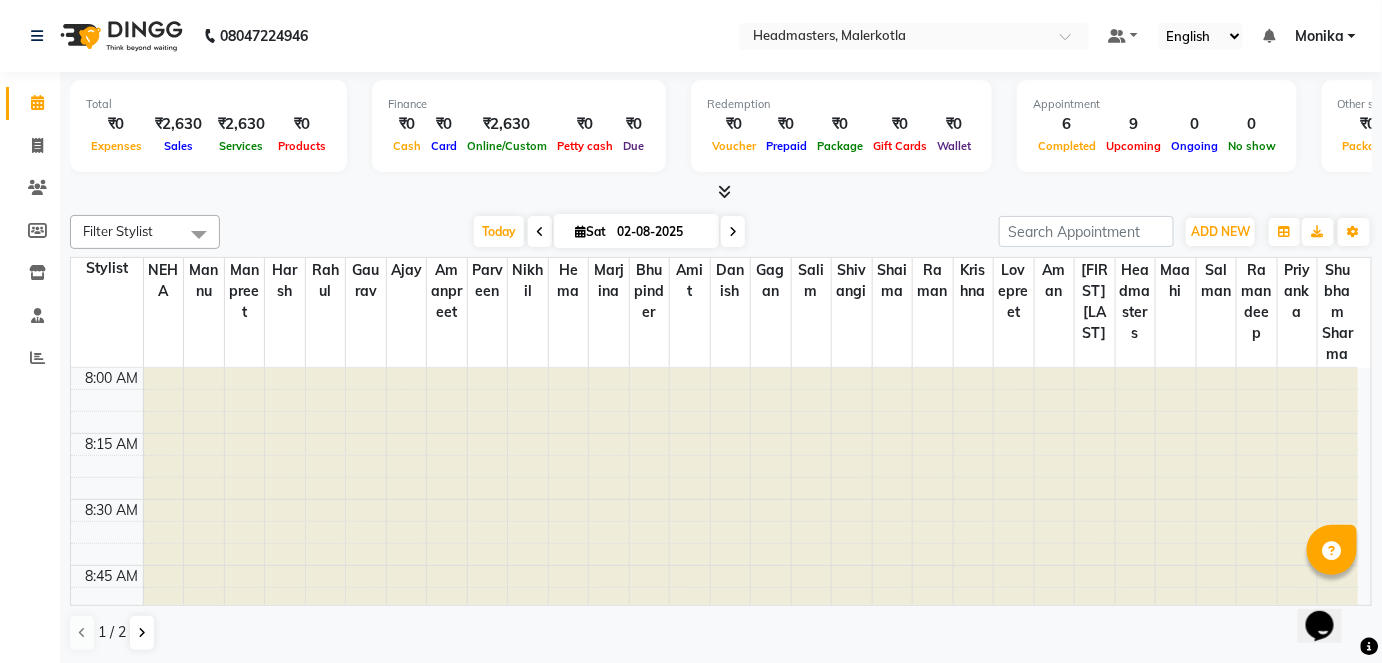 click on "[PHONE] Select Location × Headmasters, Malerkotla Default Panel My Panel English ENGLISH Español العربية मराठी हिंदी ગુજરાતી தமிழ் 中文 Notifications nothing to show Monika Manage Profile Change Password Sign out Version:3.15.11" 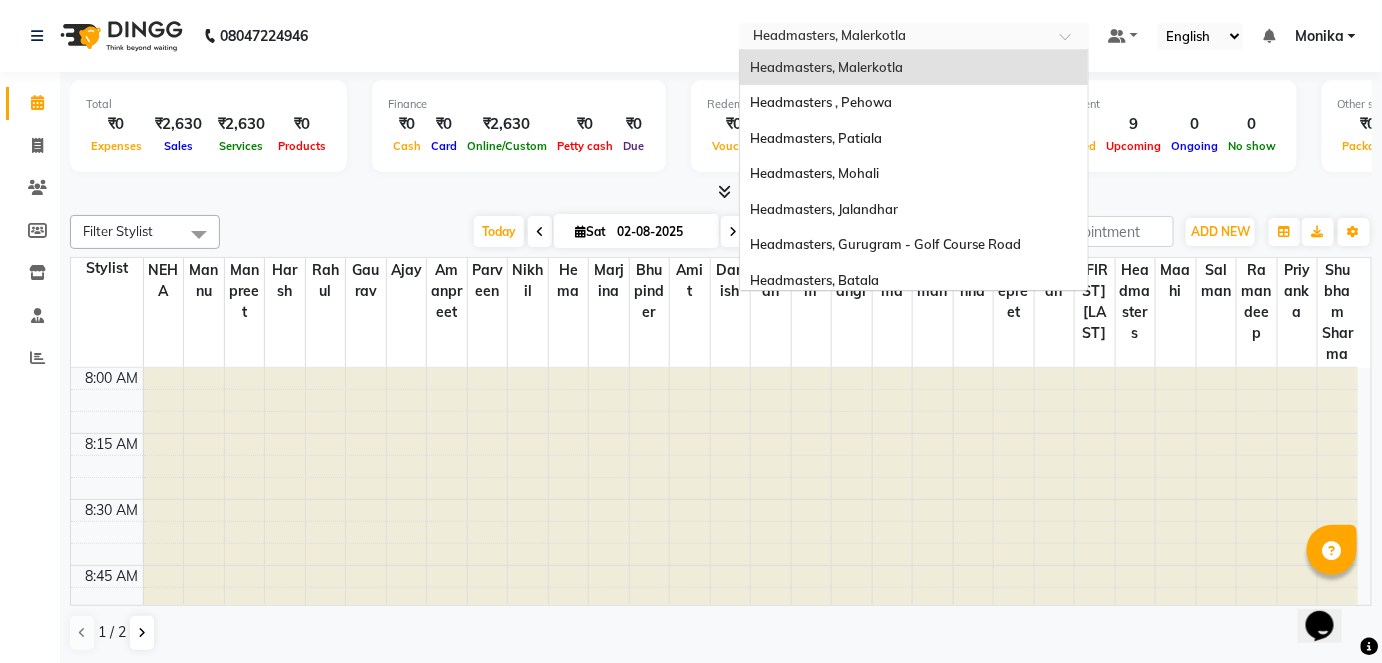 click at bounding box center (894, 38) 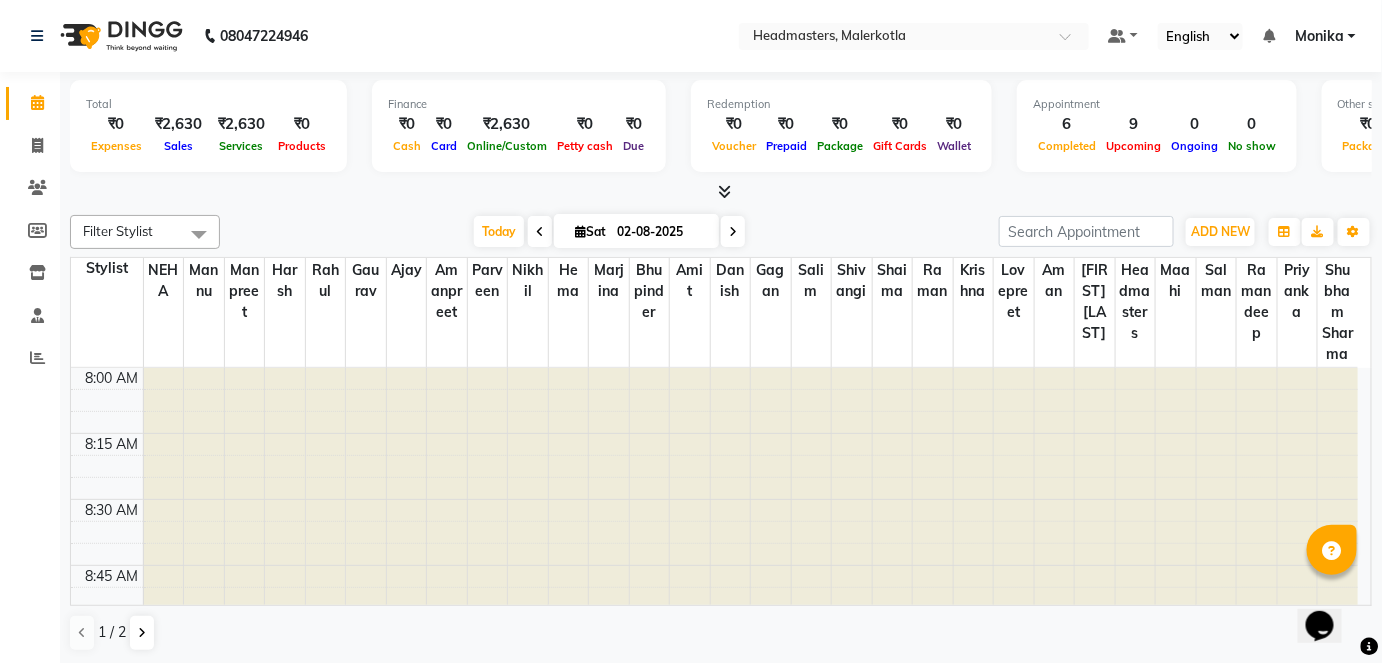 click on "08047224946 Select Location × Headmasters, Malerkotla Default Panel My Panel English ENGLISH Español العربية मराठी हिंदी ગુજરાતી தமிழ் 中文 Notifications nothing to show Monika   Manage Profile Change Password Sign out  Version:3.15.11" 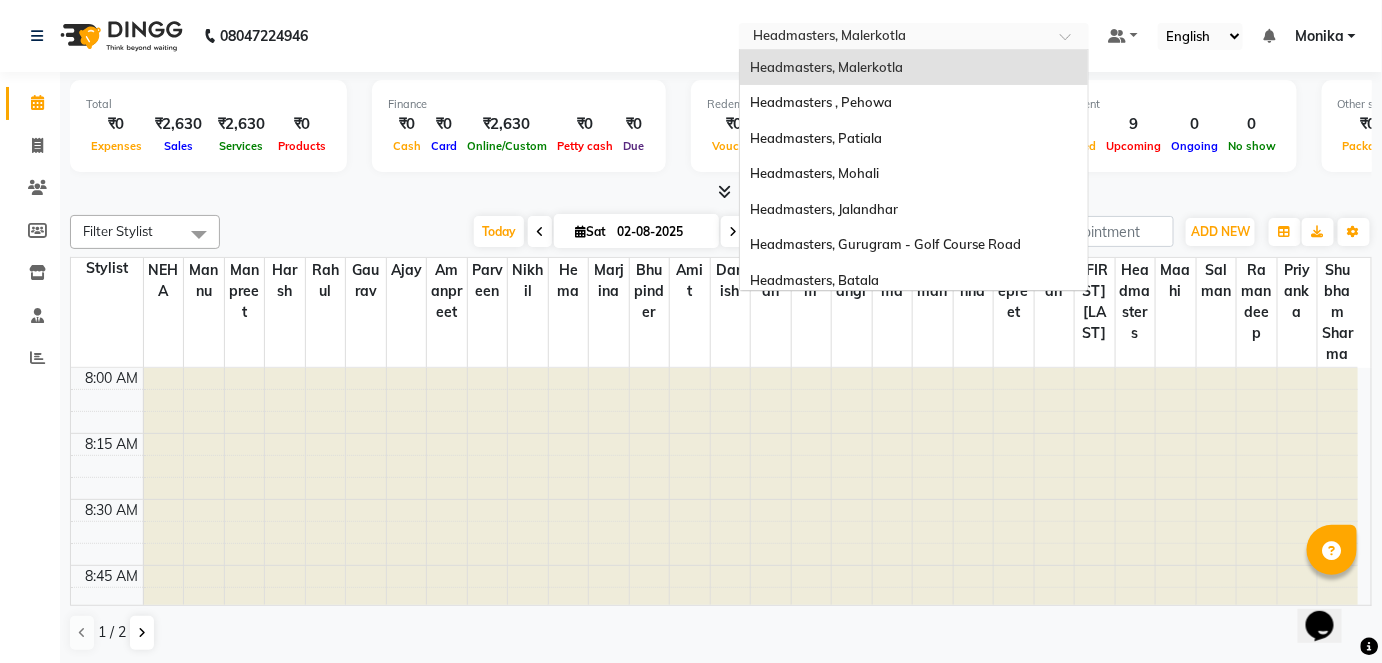 click at bounding box center [894, 38] 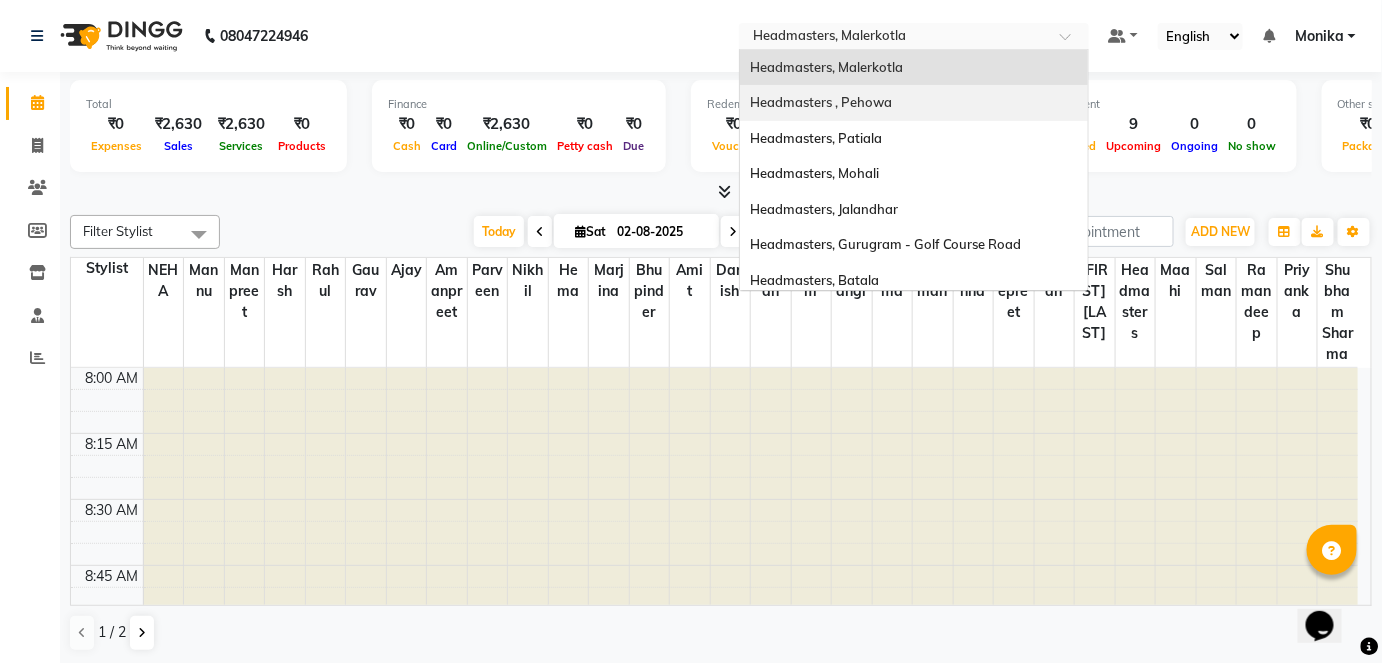 click on "Headmasters , Pehowa" at bounding box center (914, 103) 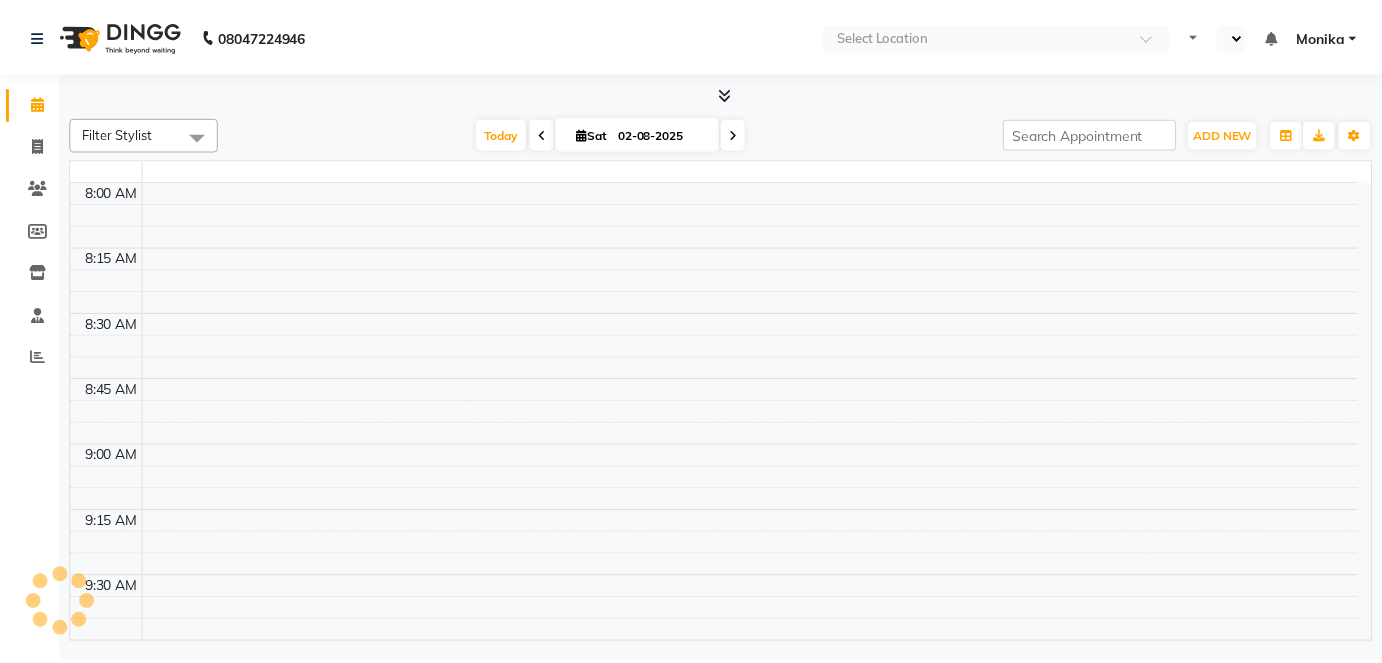 scroll, scrollTop: 0, scrollLeft: 0, axis: both 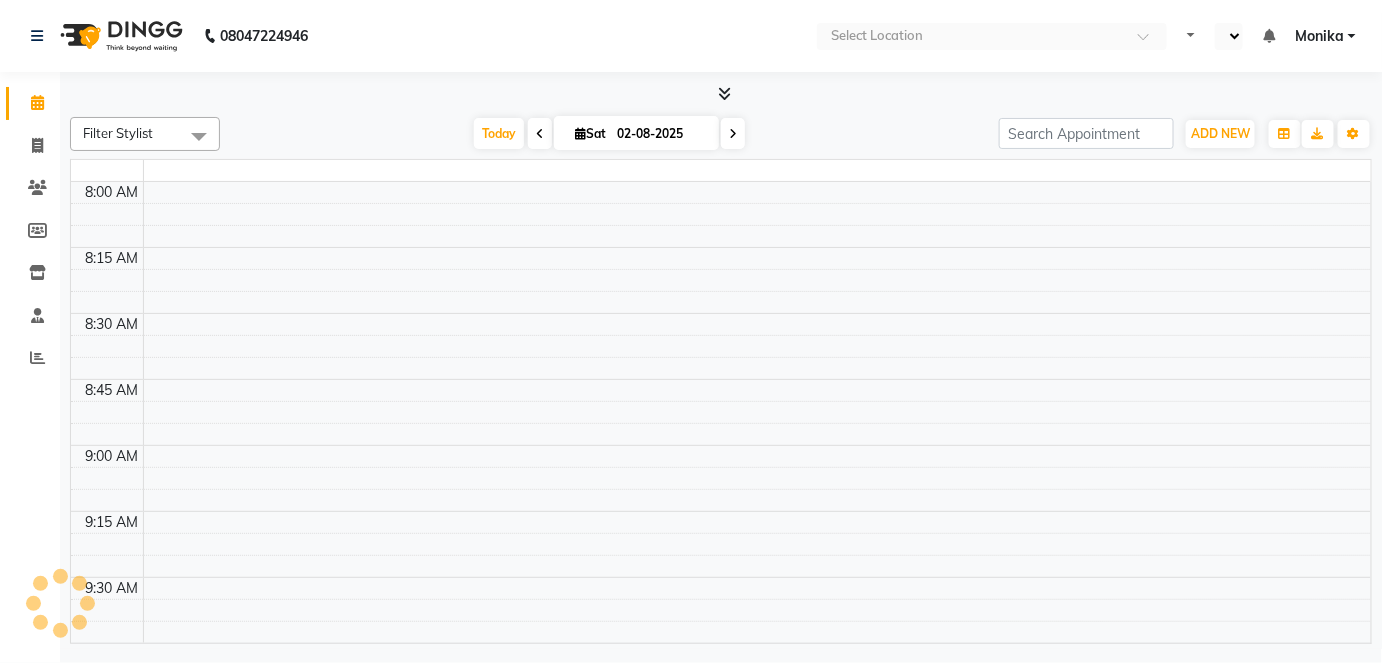 select on "en" 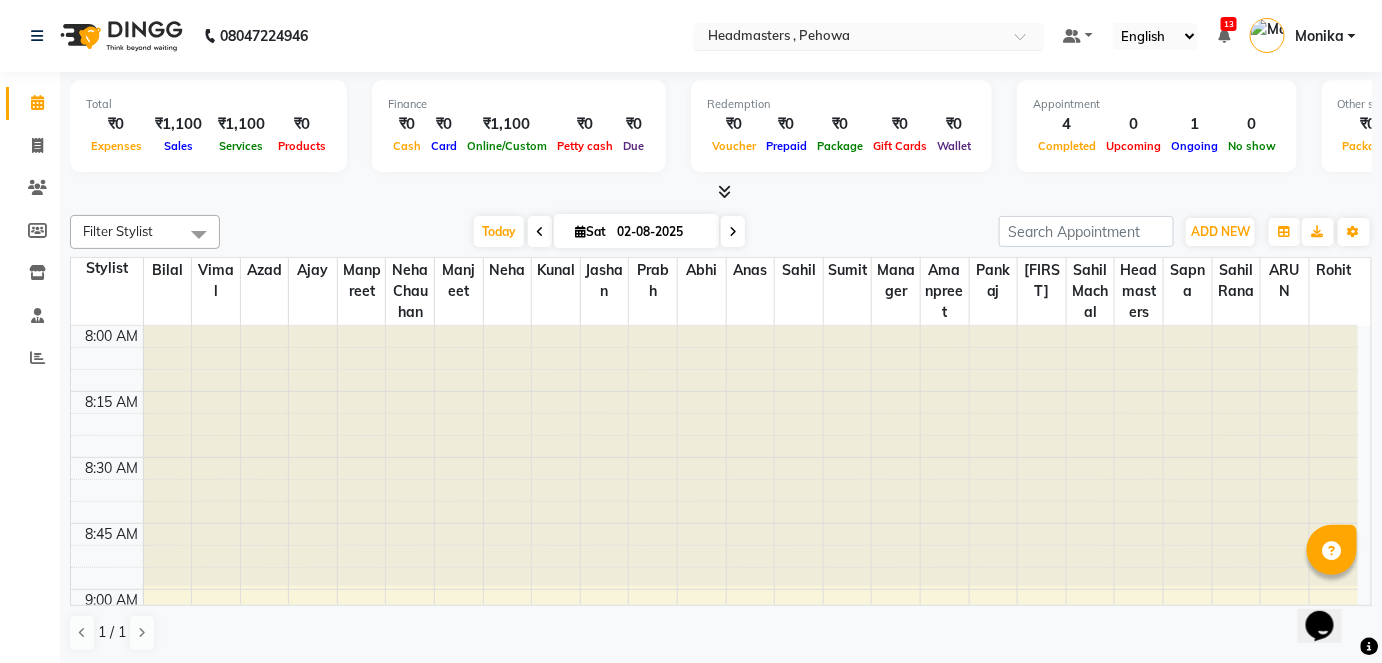 scroll, scrollTop: 0, scrollLeft: 0, axis: both 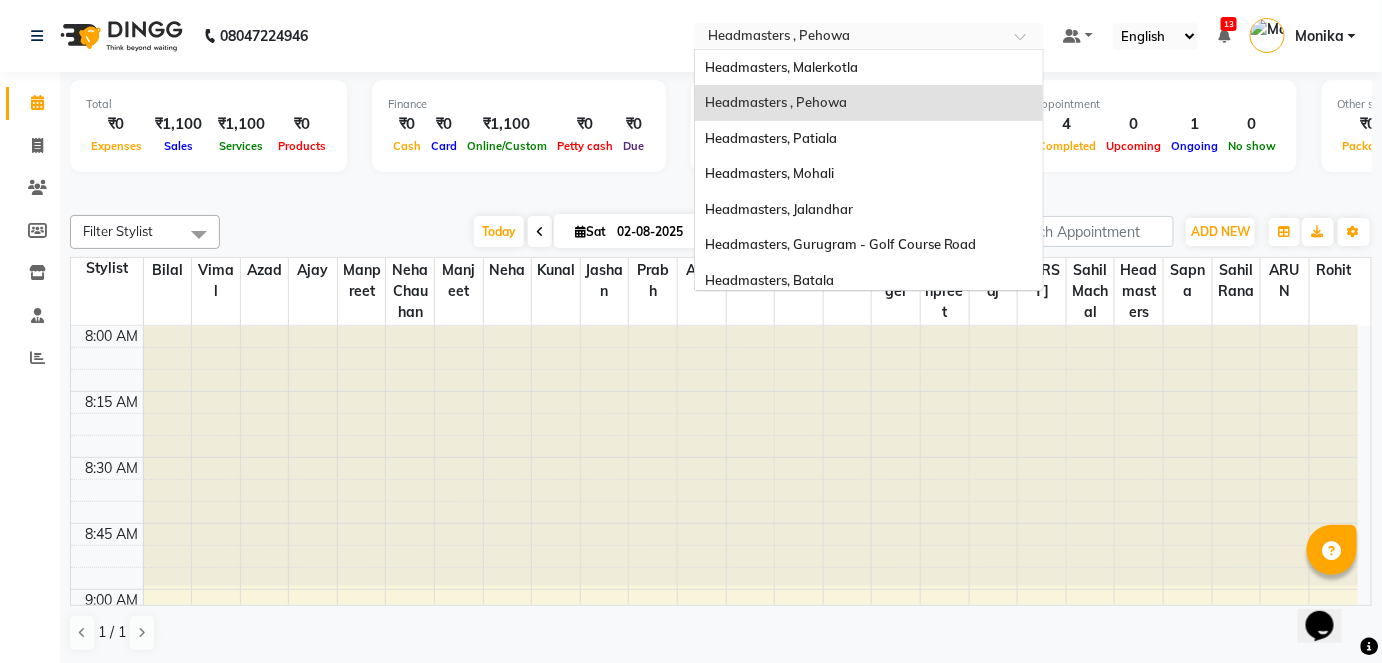 click at bounding box center (849, 38) 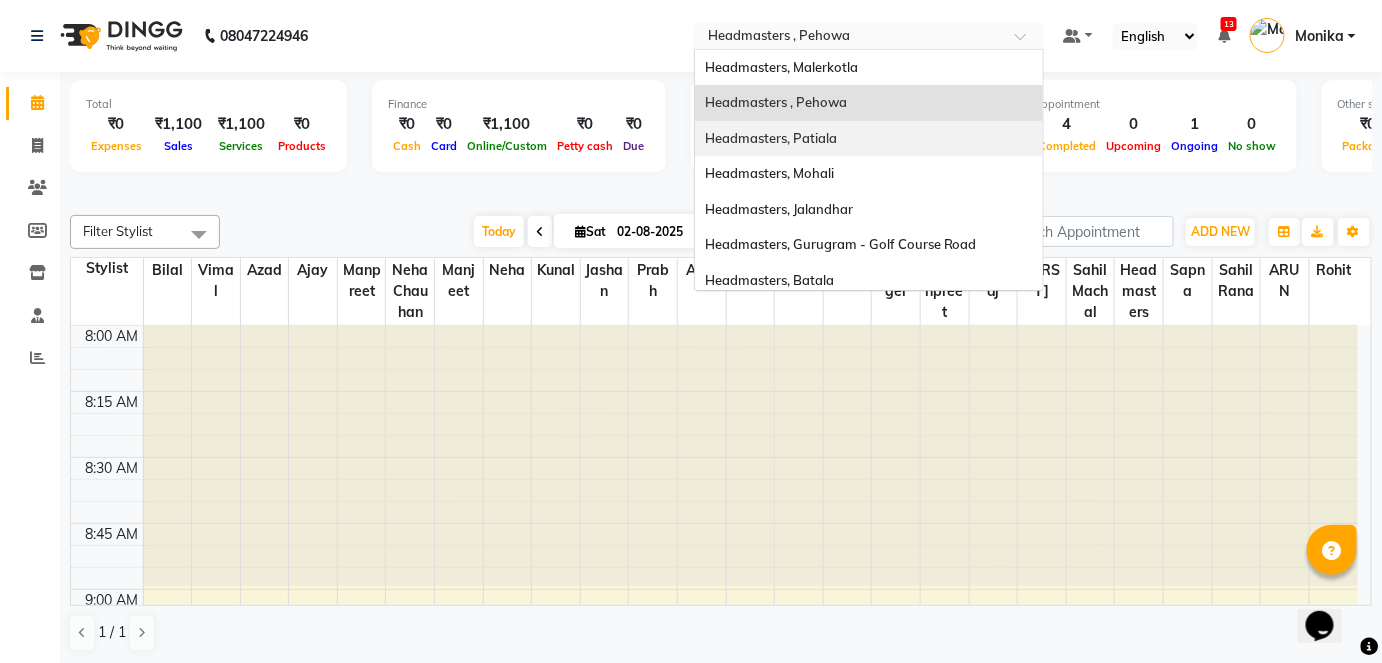 click on "Headmasters, Patiala" at bounding box center [869, 139] 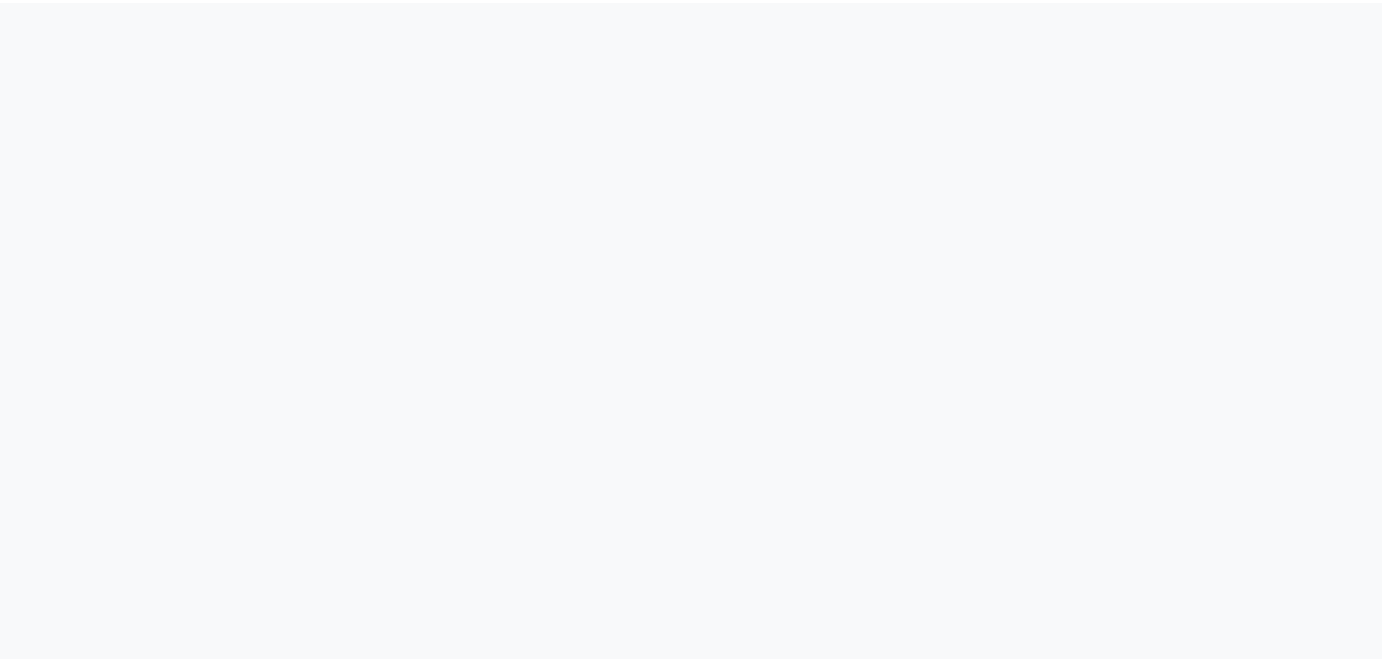 scroll, scrollTop: 0, scrollLeft: 0, axis: both 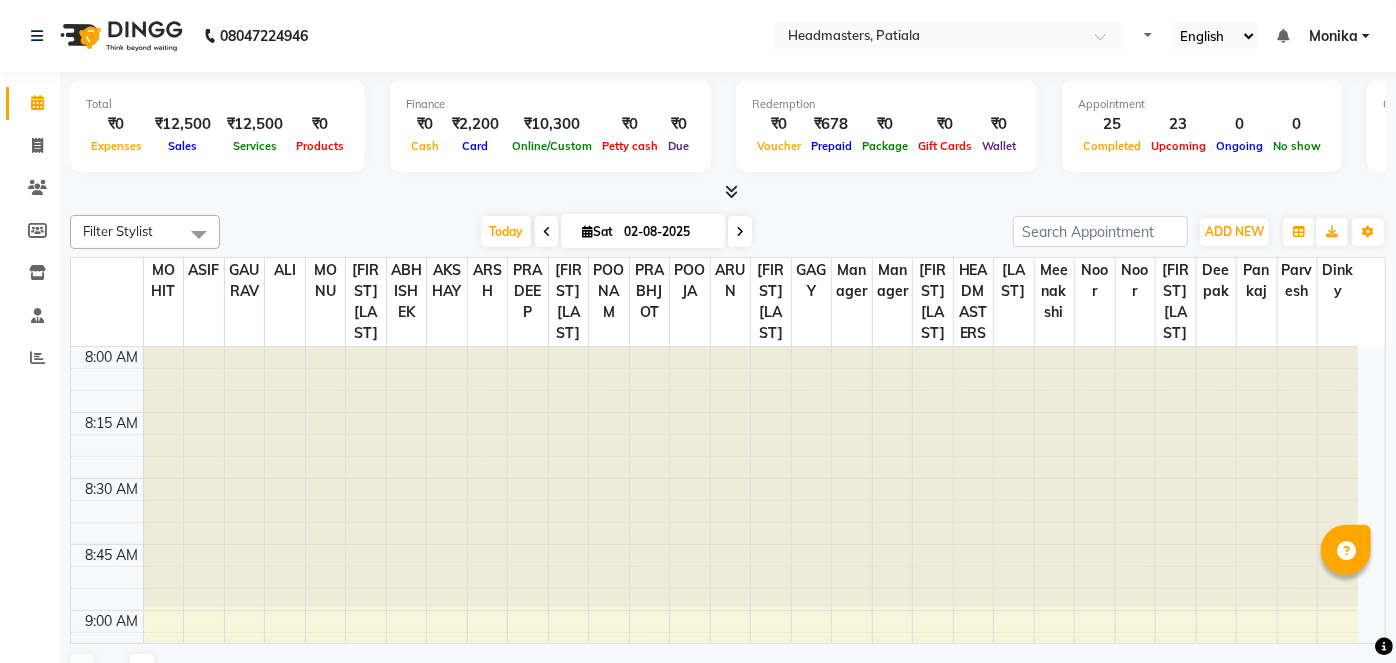 select on "en" 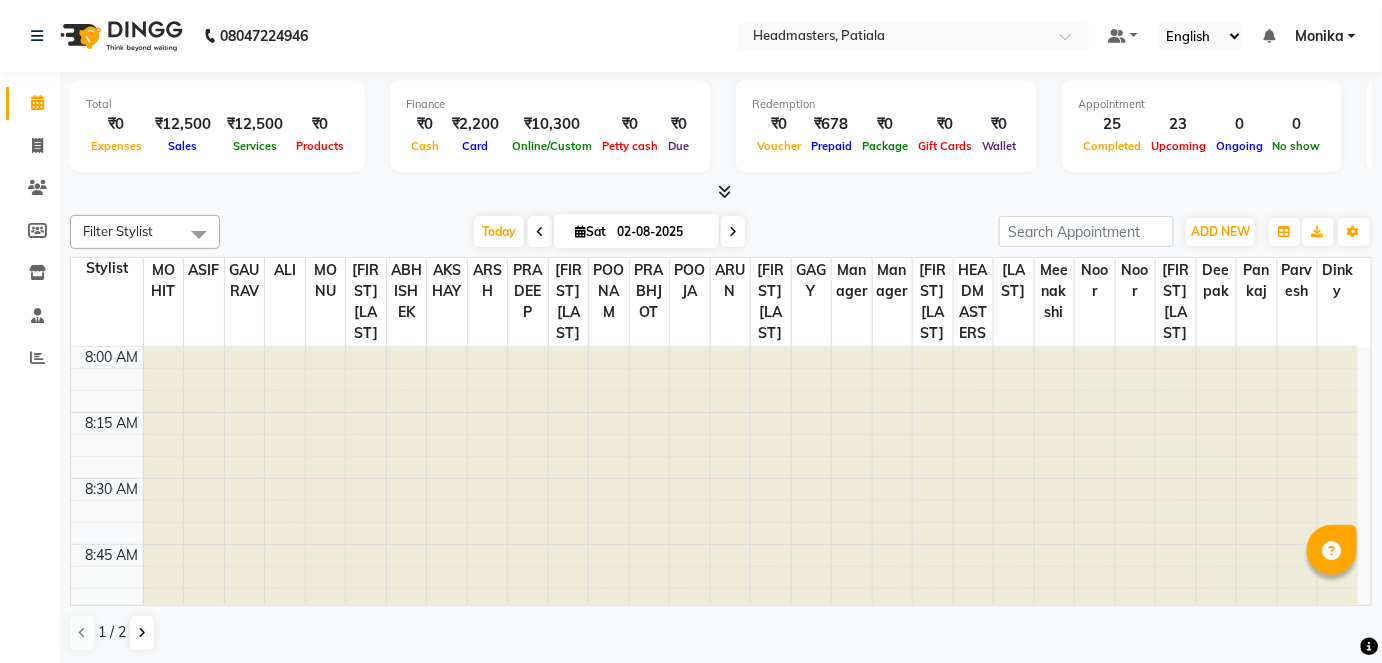 scroll, scrollTop: 1304, scrollLeft: 0, axis: vertical 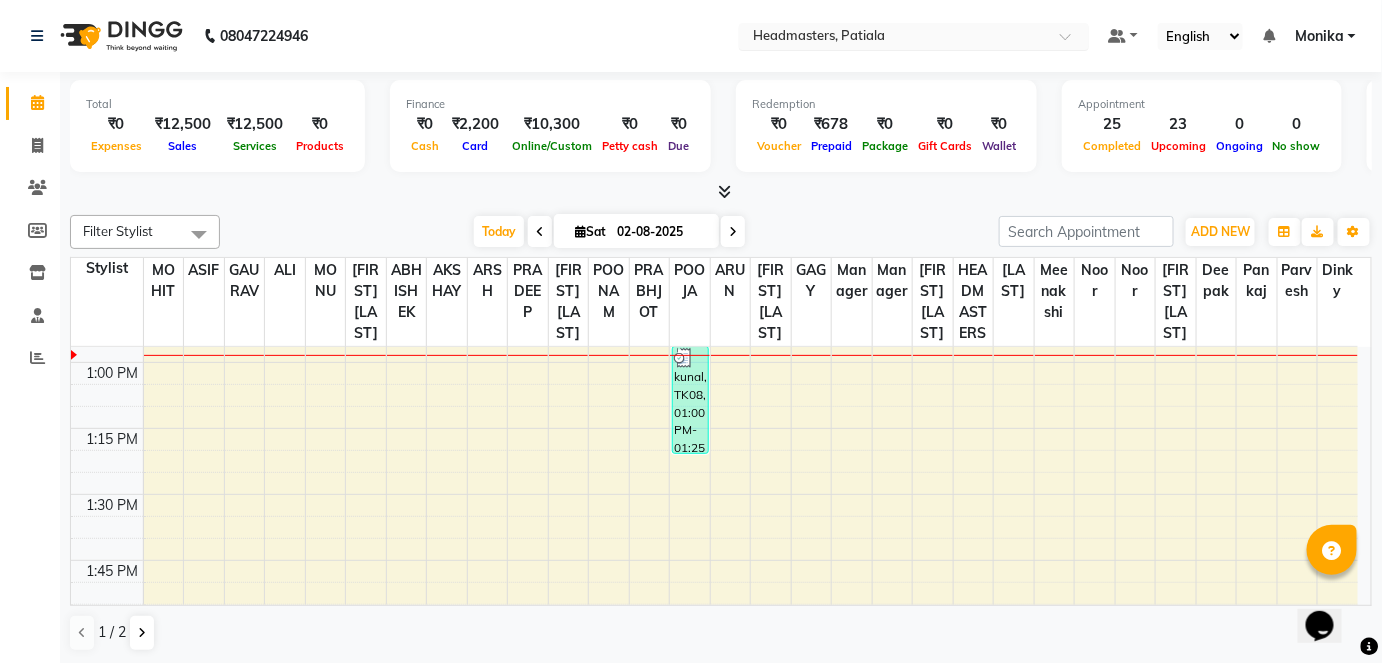 click at bounding box center [894, 38] 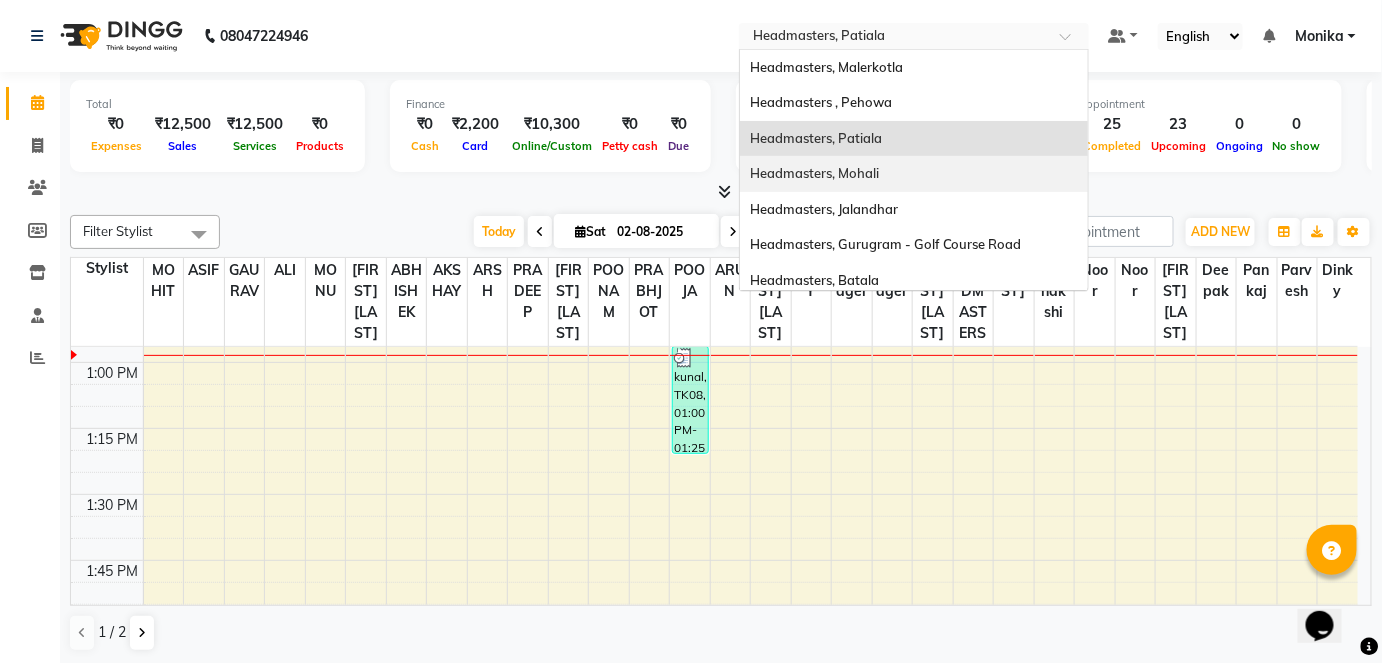 scroll, scrollTop: 50, scrollLeft: 0, axis: vertical 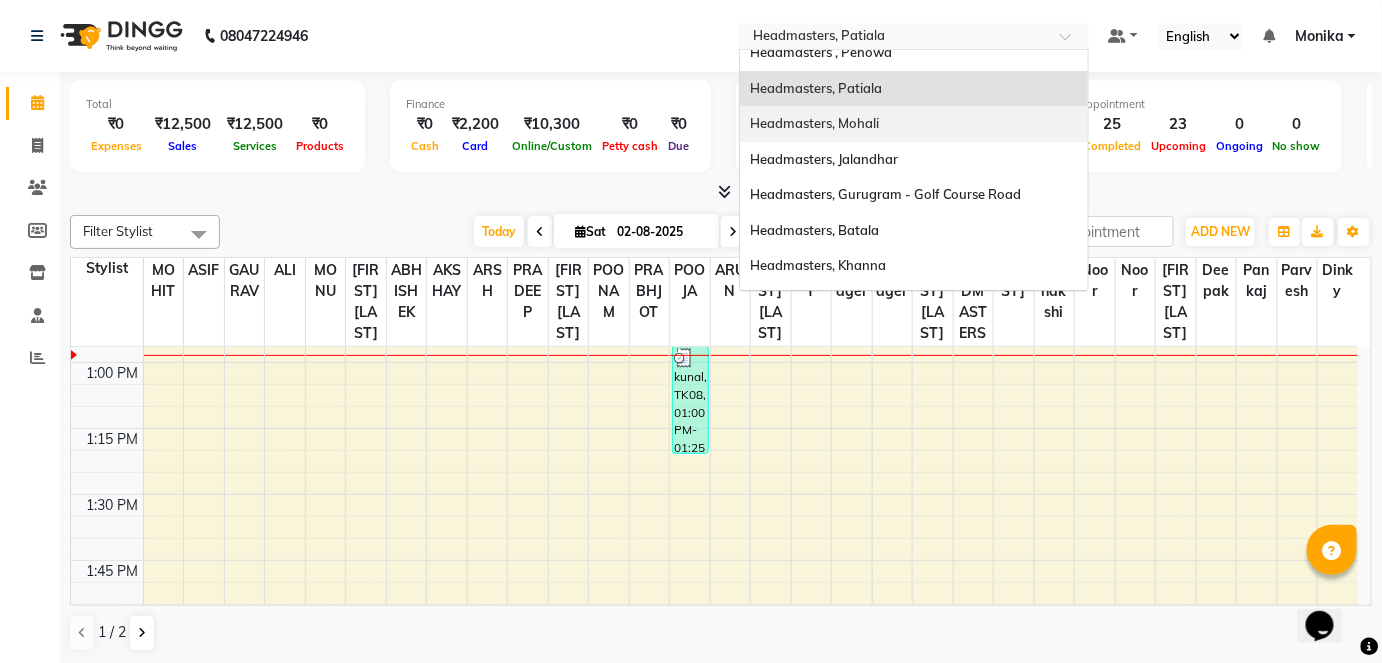 click on "Headmasters, Mohali" at bounding box center (914, 124) 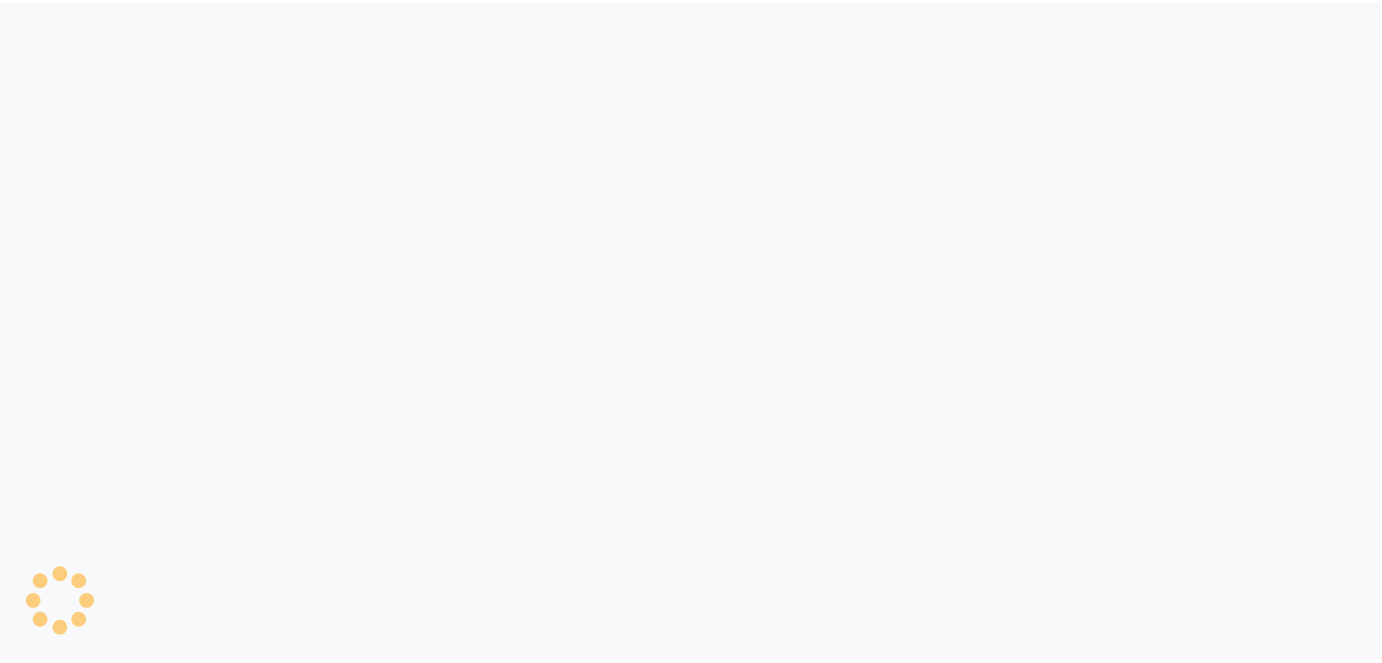 scroll, scrollTop: 0, scrollLeft: 0, axis: both 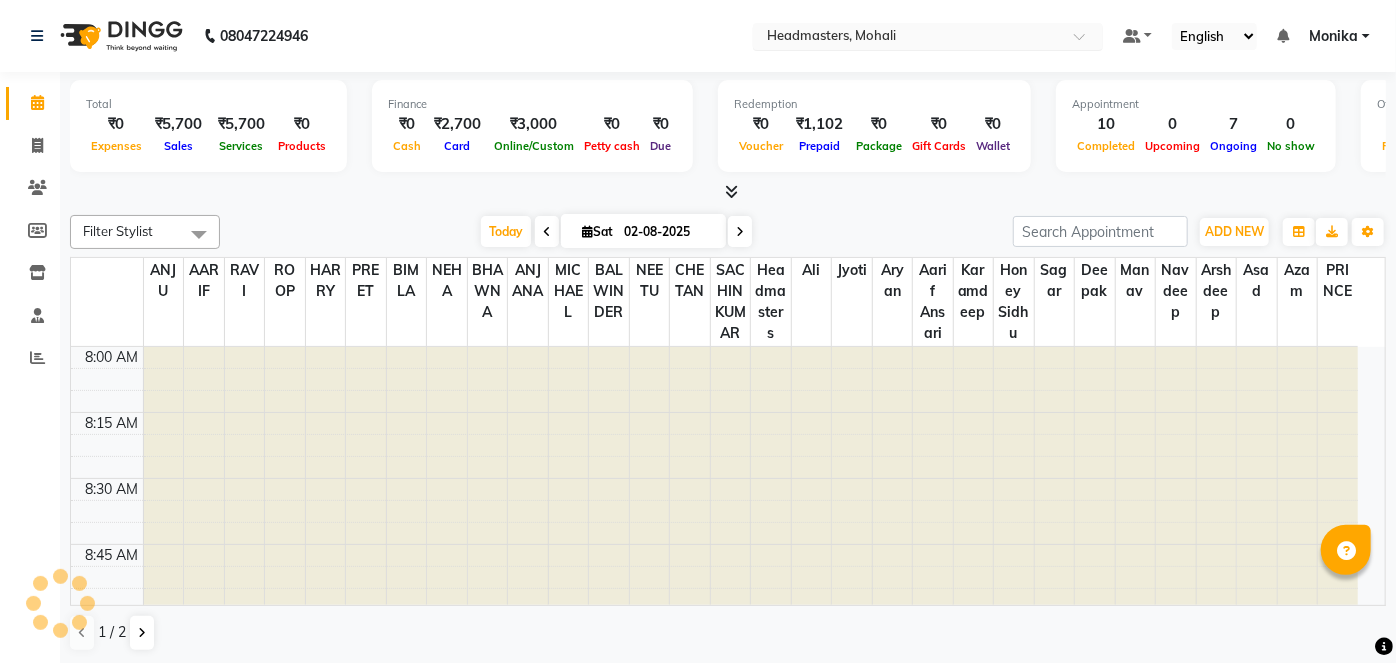 select on "en" 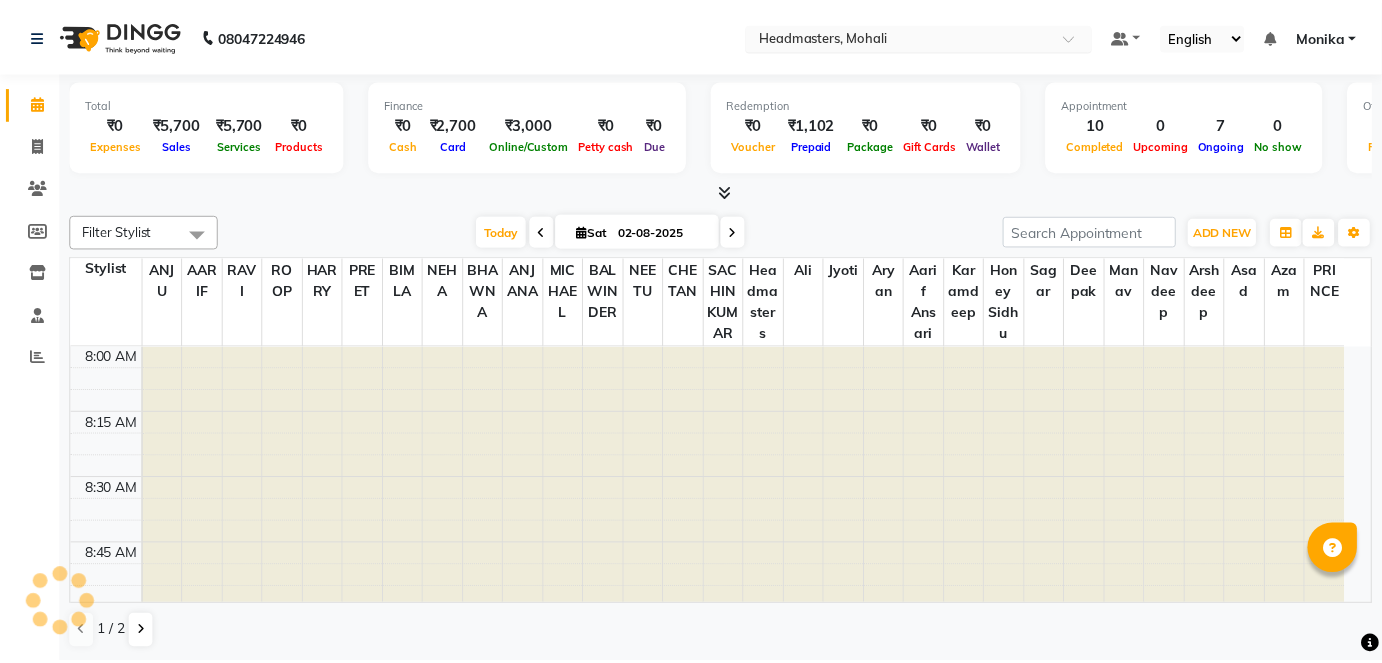 scroll, scrollTop: 0, scrollLeft: 0, axis: both 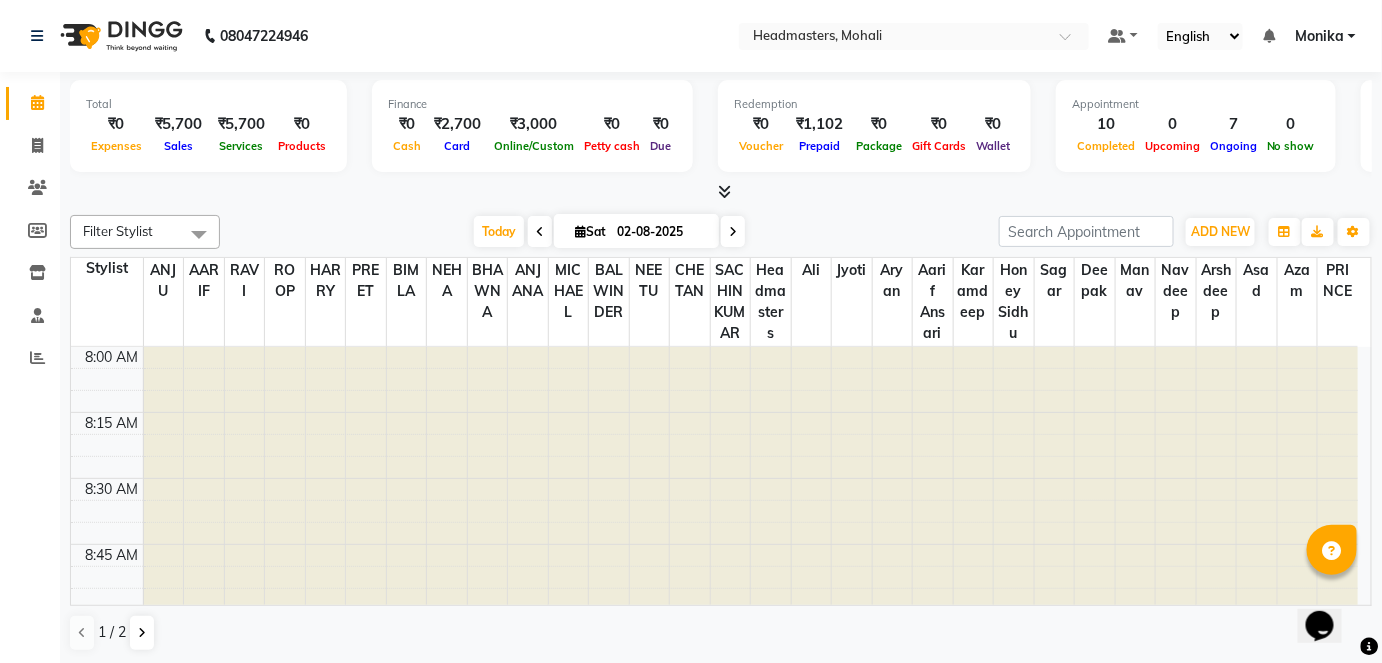 click on "08047224946 Select Location × Headmasters, Mohali Default Panel My Panel English ENGLISH Español العربية मराठी हिंदी ગુજરાતી தமிழ் 中文 Notifications nothing to show Monika   Manage Profile Change Password Sign out  Version:3.15.11" 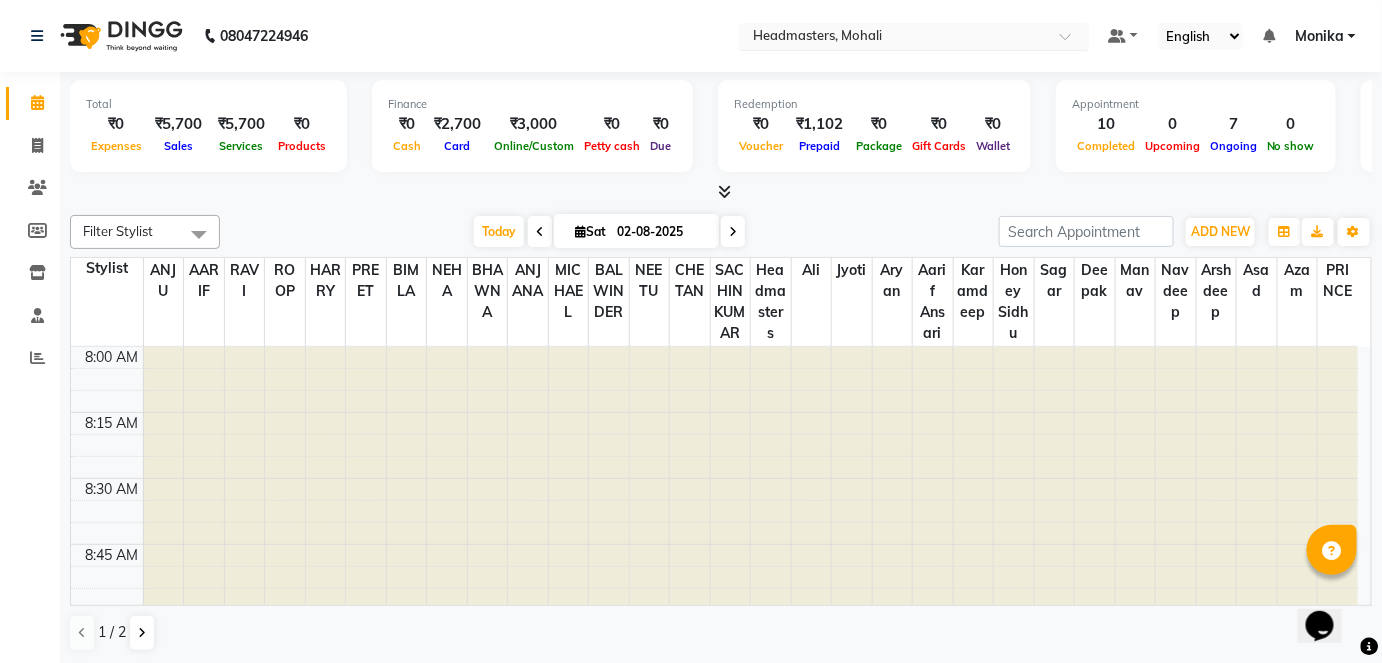 click at bounding box center [894, 38] 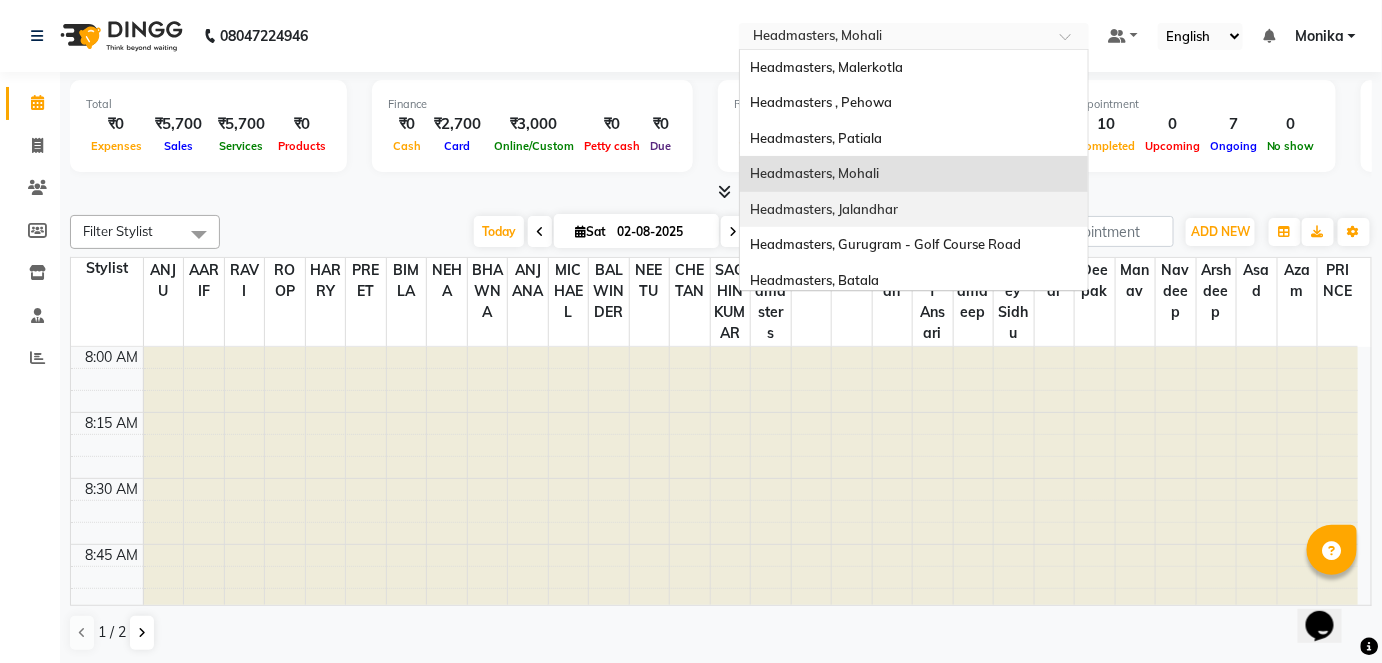 click on "Headmasters, Jalandhar" at bounding box center [914, 210] 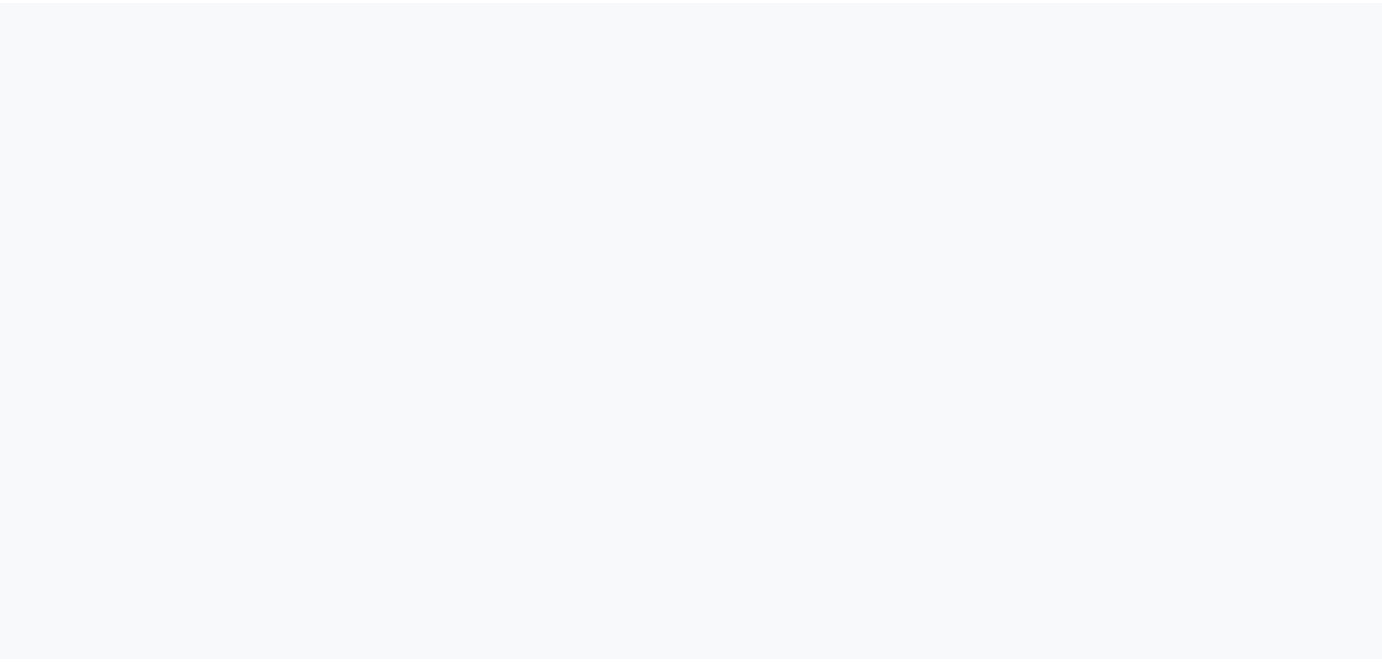 scroll, scrollTop: 0, scrollLeft: 0, axis: both 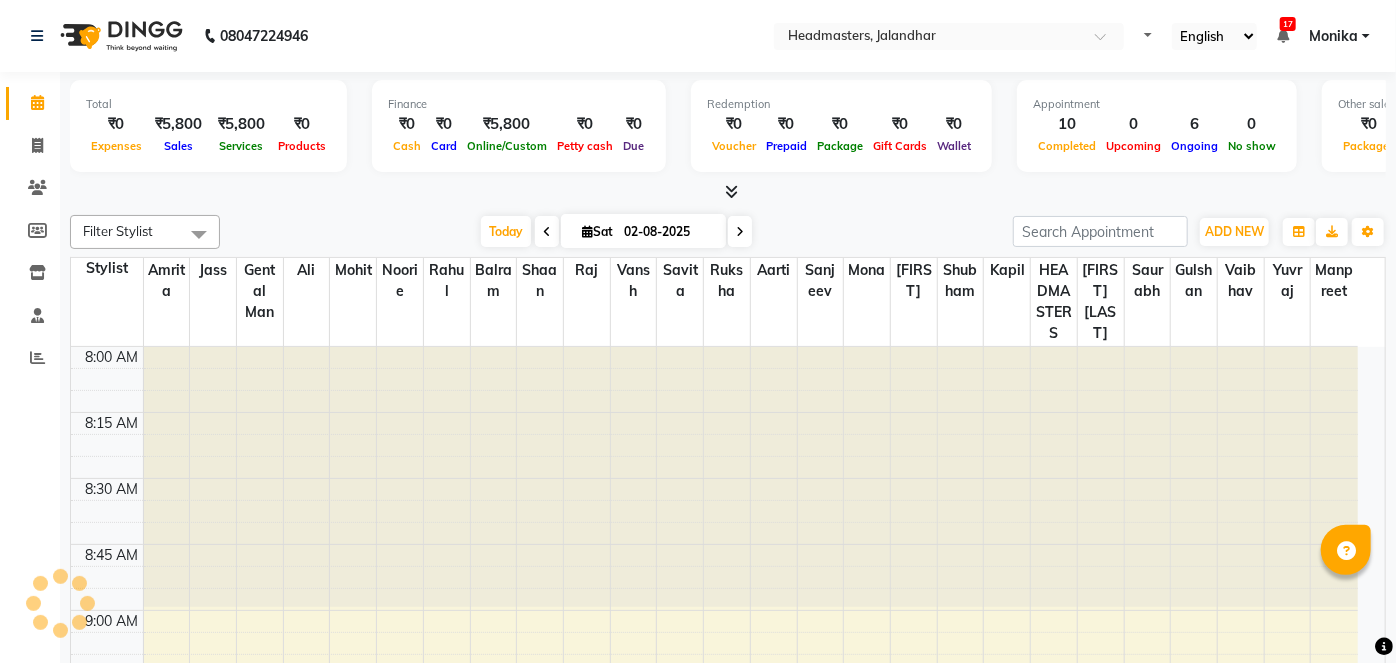 select on "en" 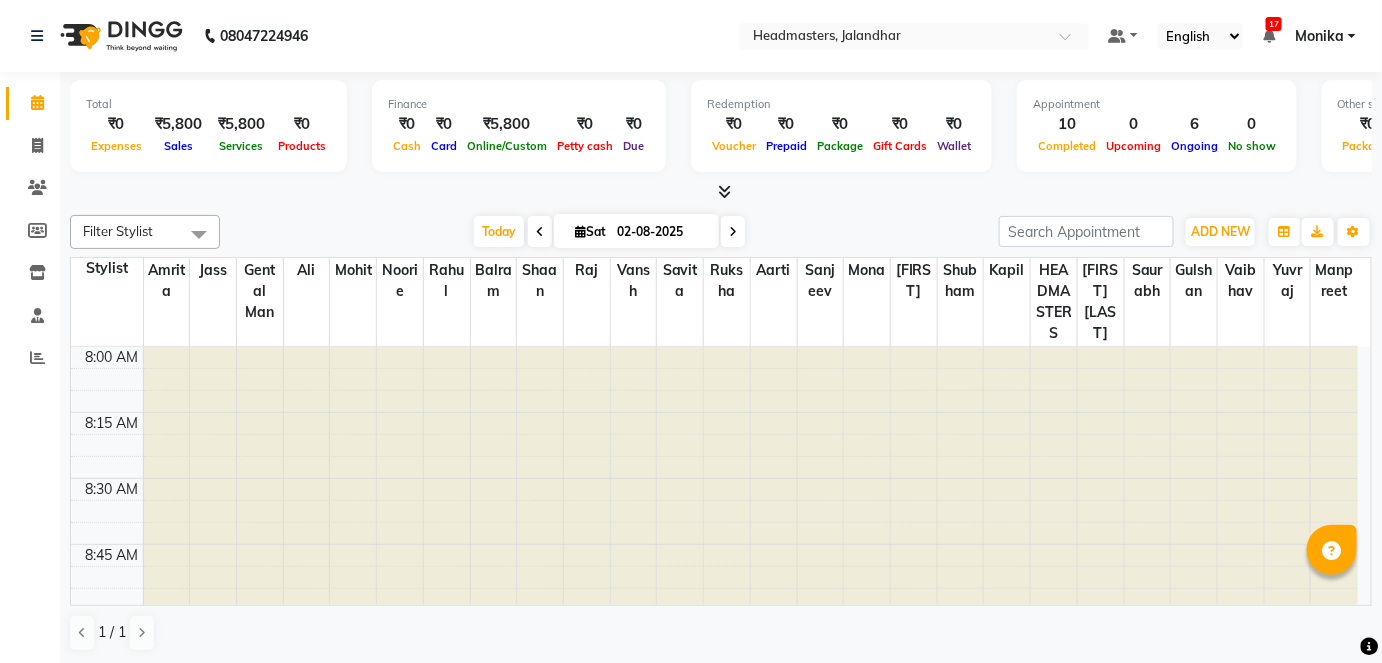 scroll, scrollTop: 0, scrollLeft: 0, axis: both 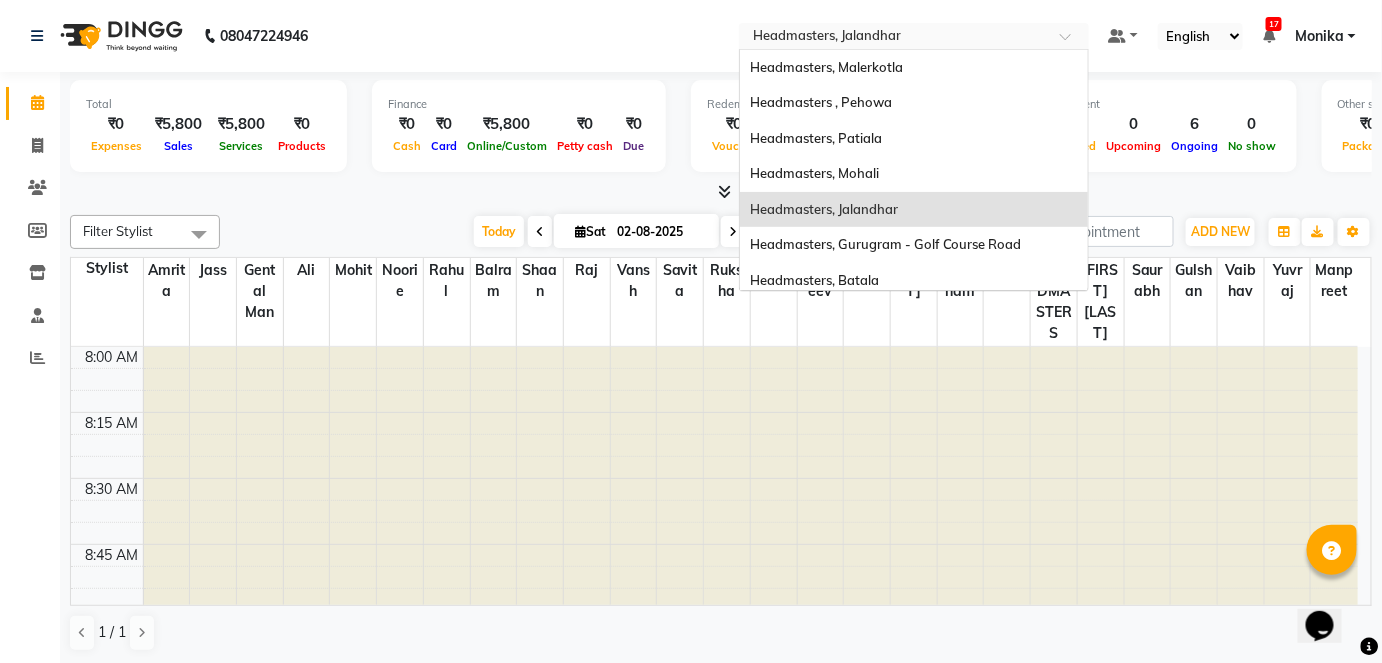 click at bounding box center (894, 38) 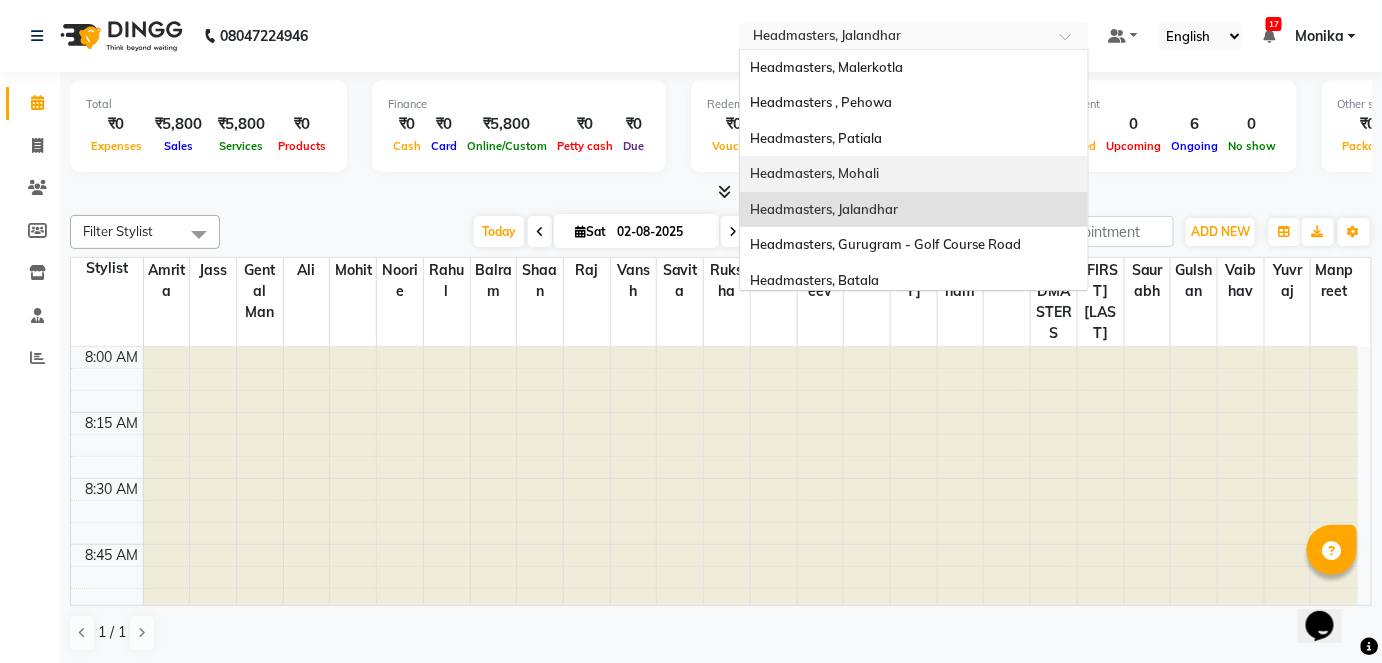 click on "Headmasters, Mohali" at bounding box center [914, 174] 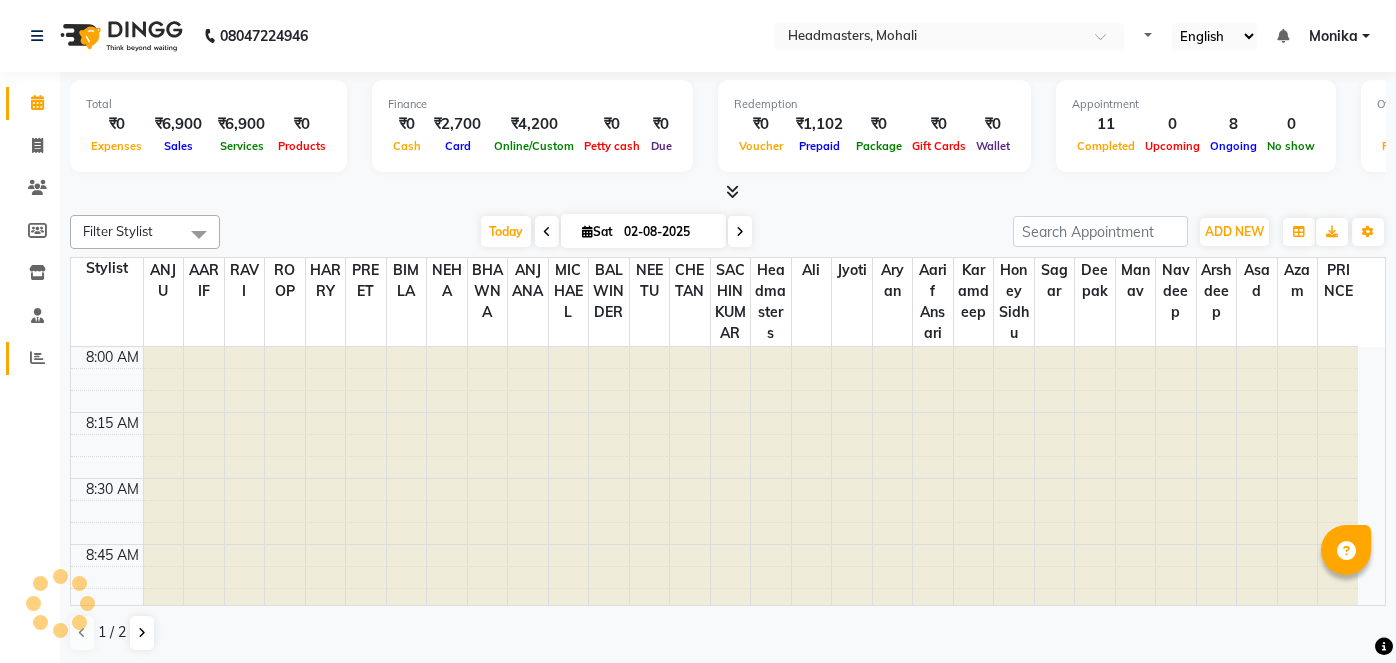 scroll, scrollTop: 0, scrollLeft: 0, axis: both 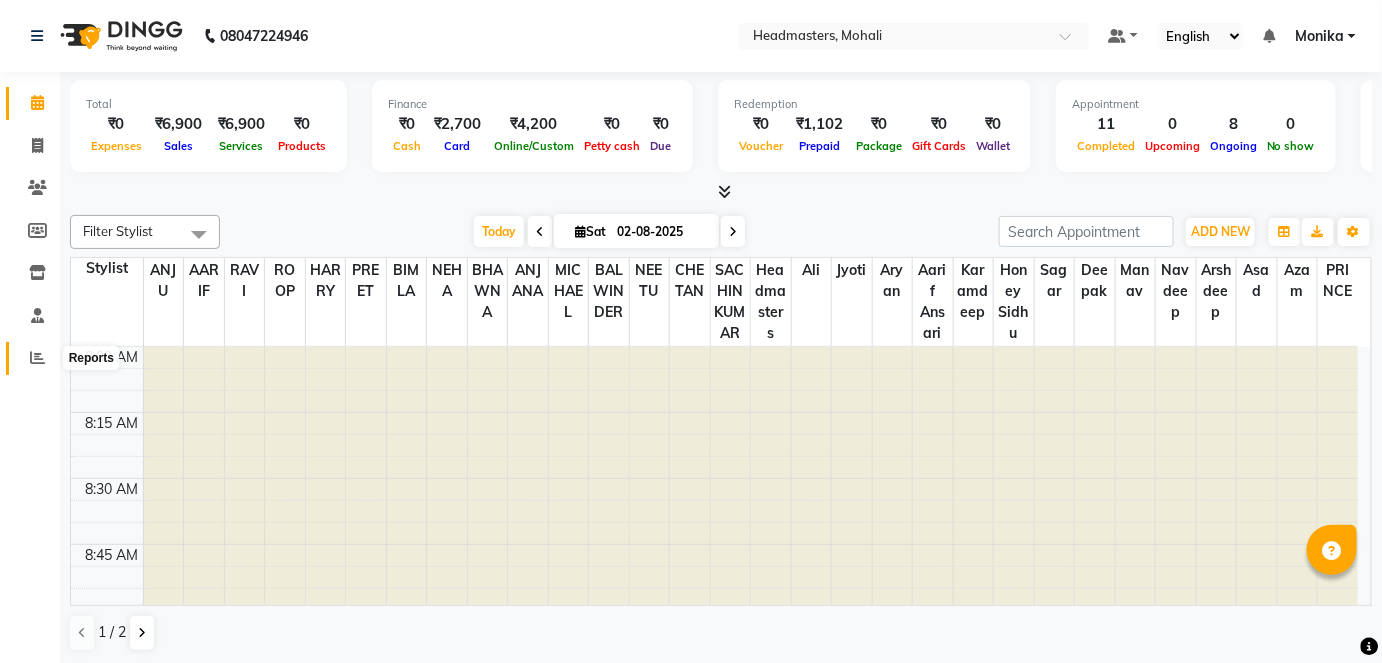 click 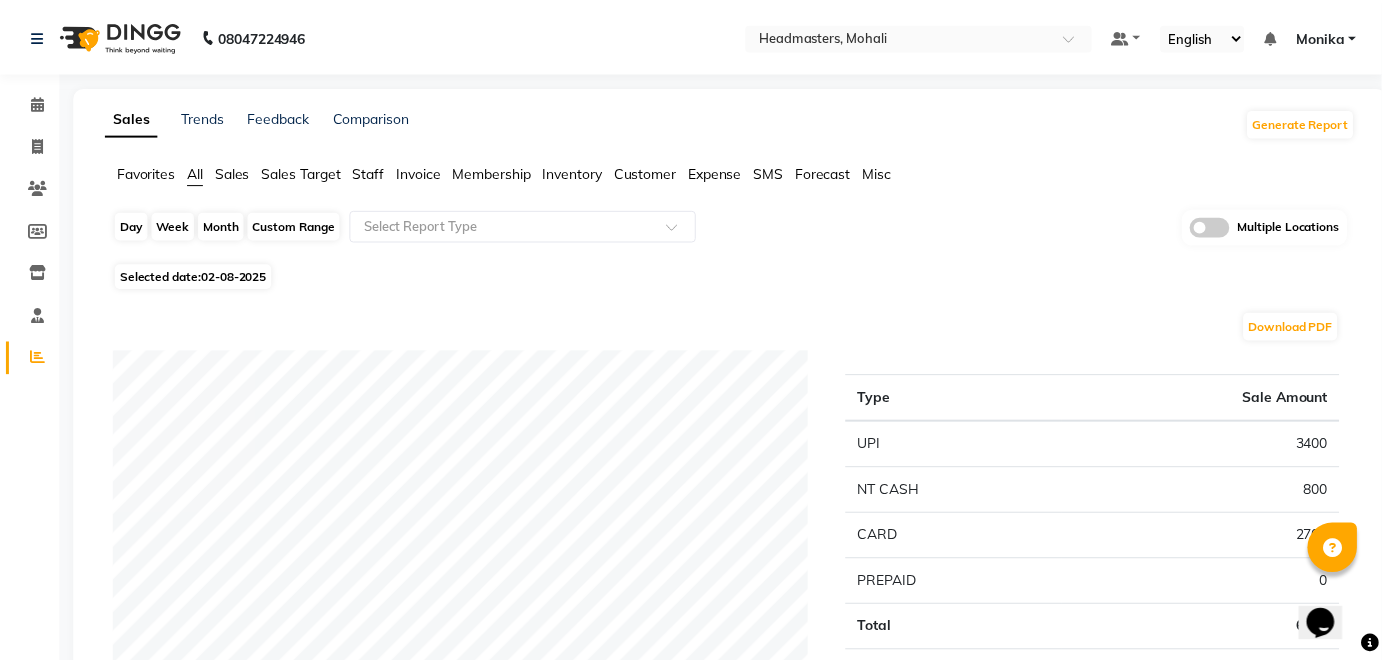 scroll, scrollTop: 0, scrollLeft: 0, axis: both 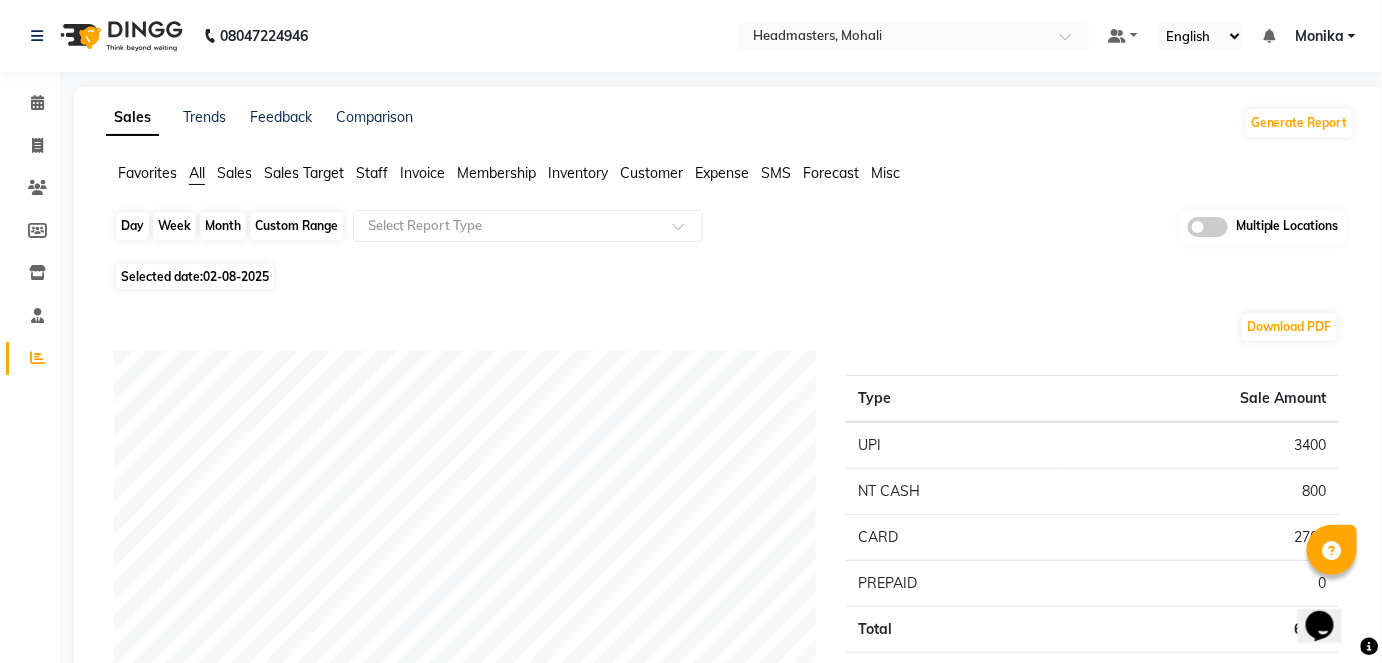 click on "Day" 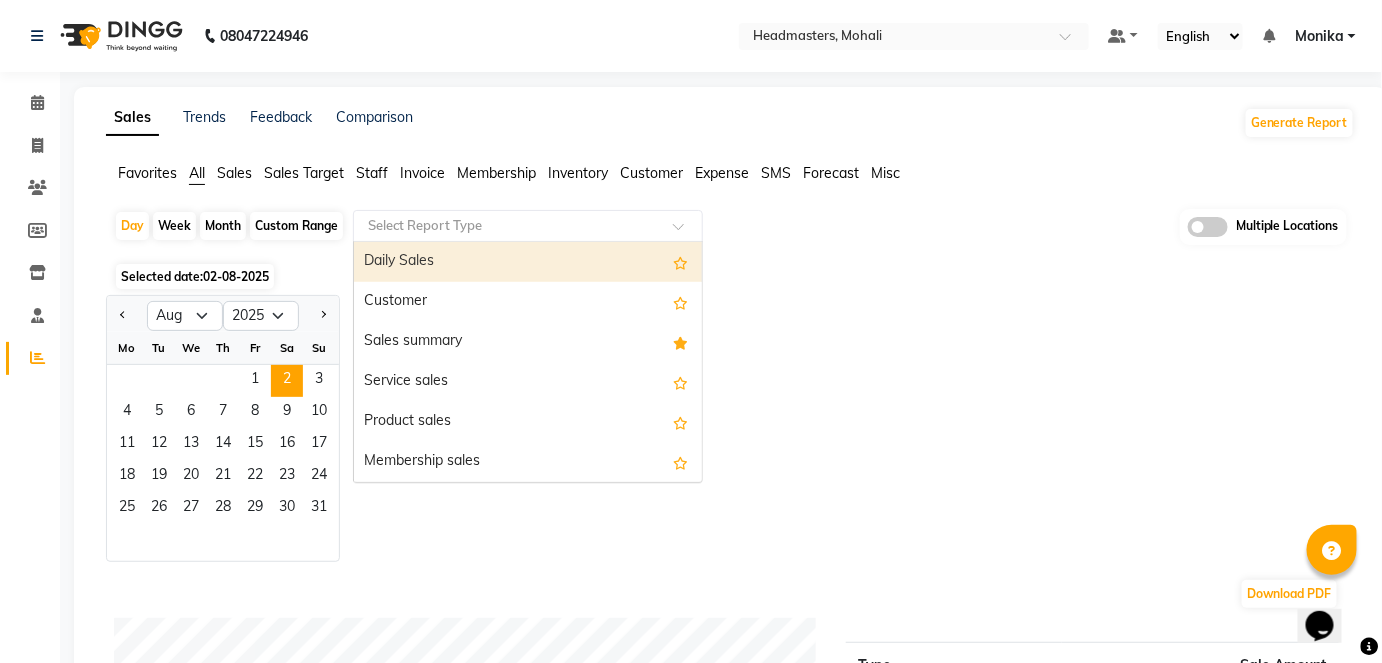 click 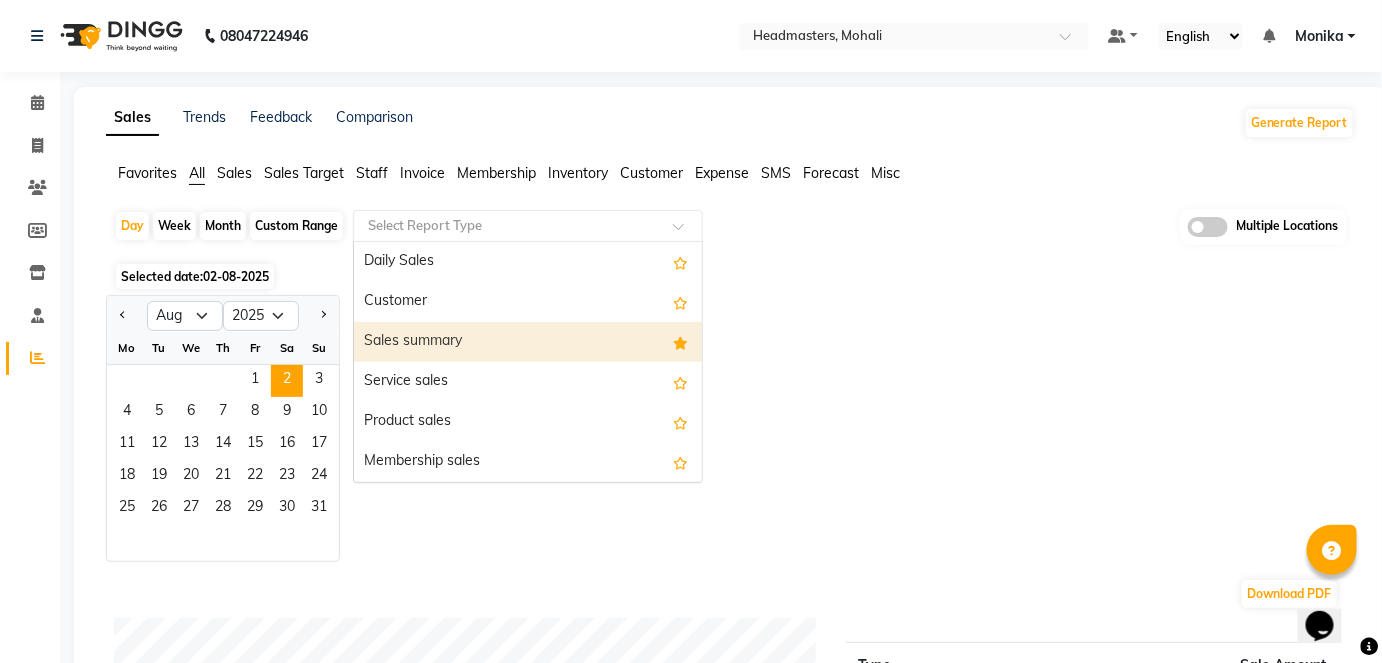 click on "Sales summary" at bounding box center [528, 342] 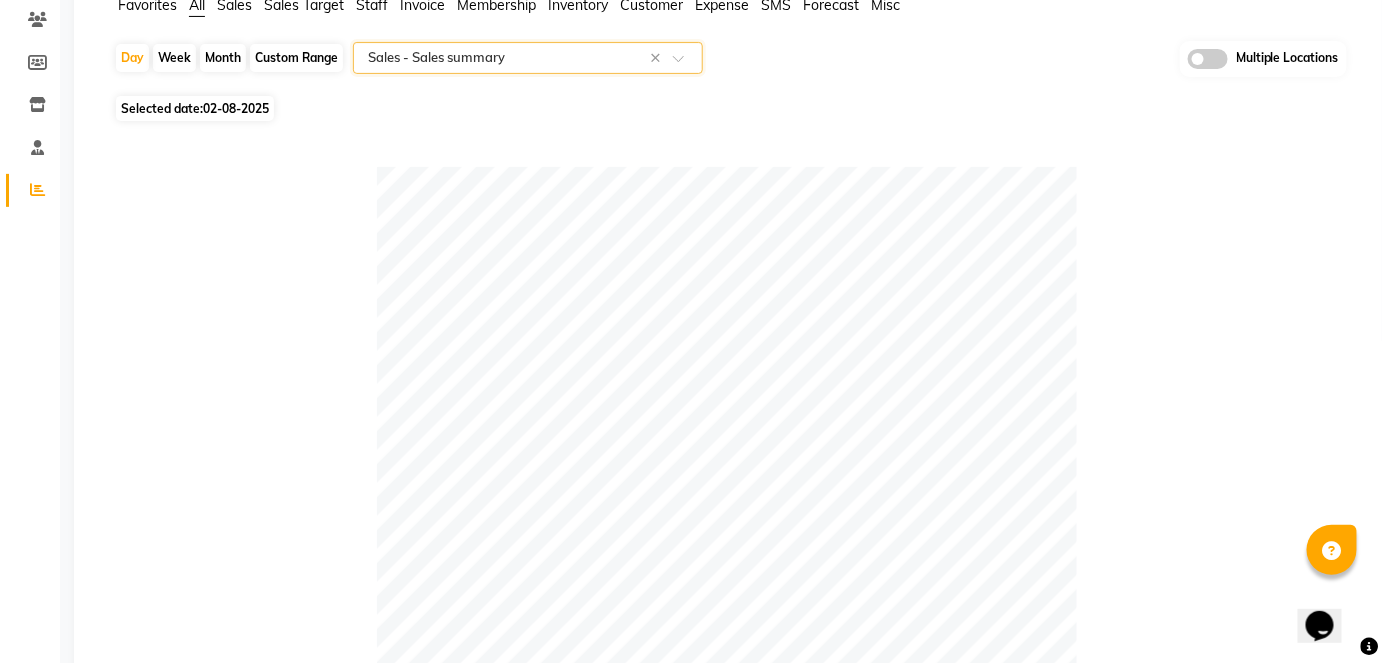 scroll, scrollTop: 0, scrollLeft: 0, axis: both 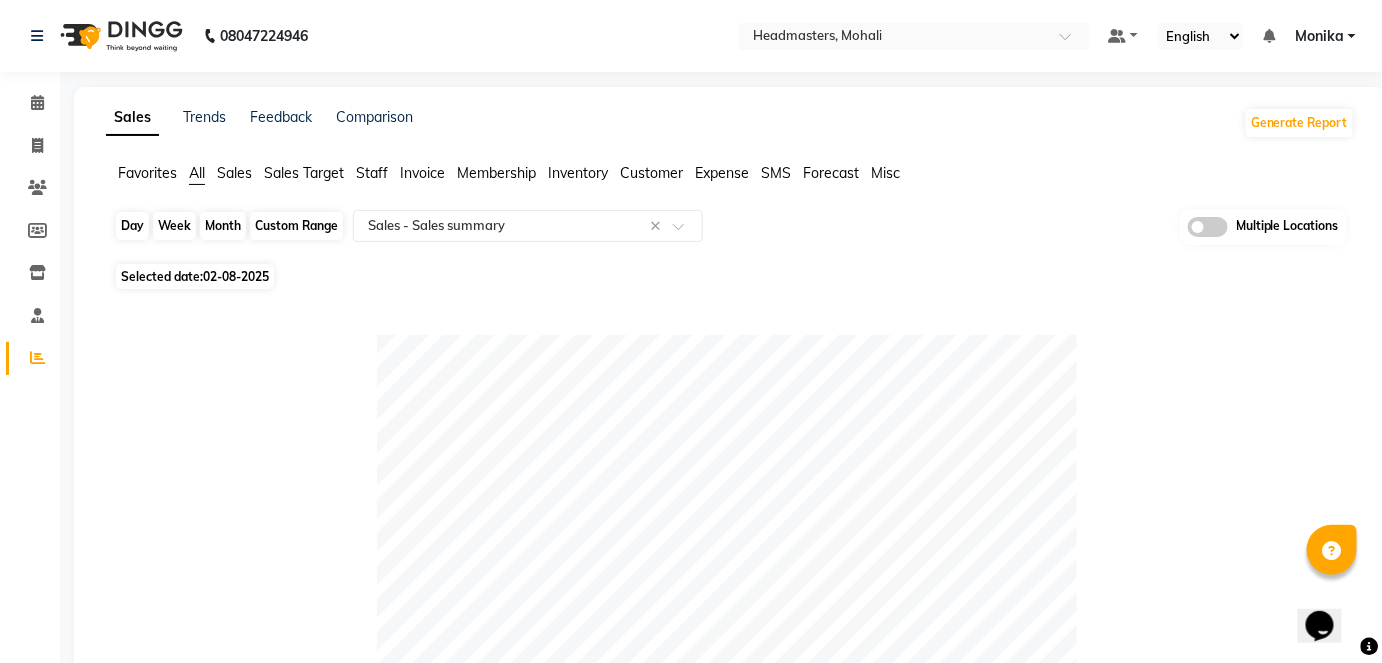 click on "Day" 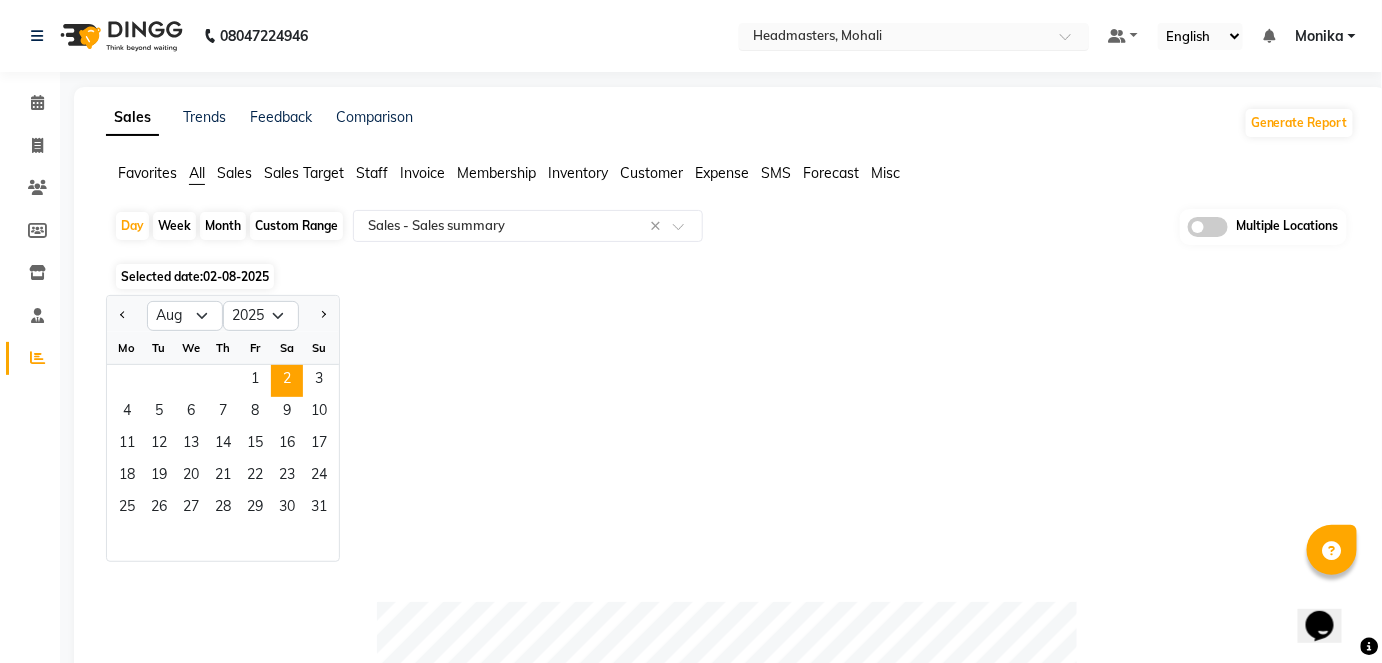 click at bounding box center (894, 38) 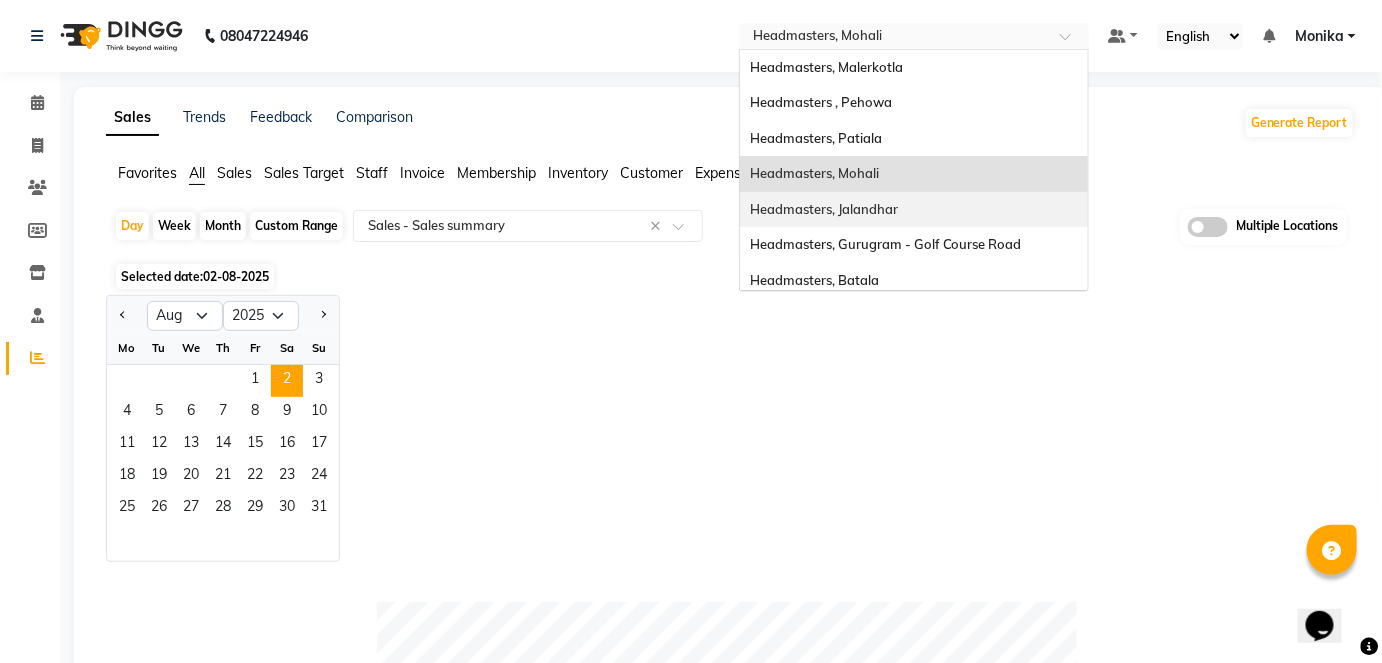 click on "Headmasters, Jalandhar" at bounding box center [914, 210] 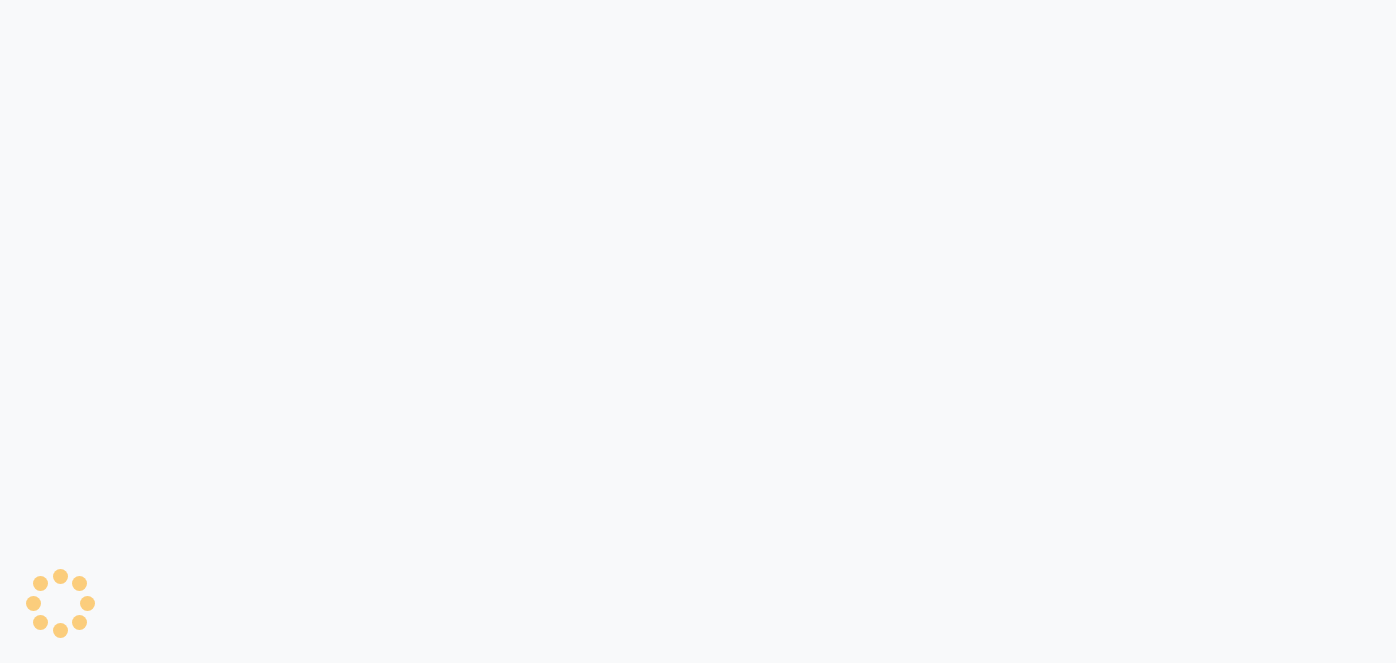 scroll, scrollTop: 0, scrollLeft: 0, axis: both 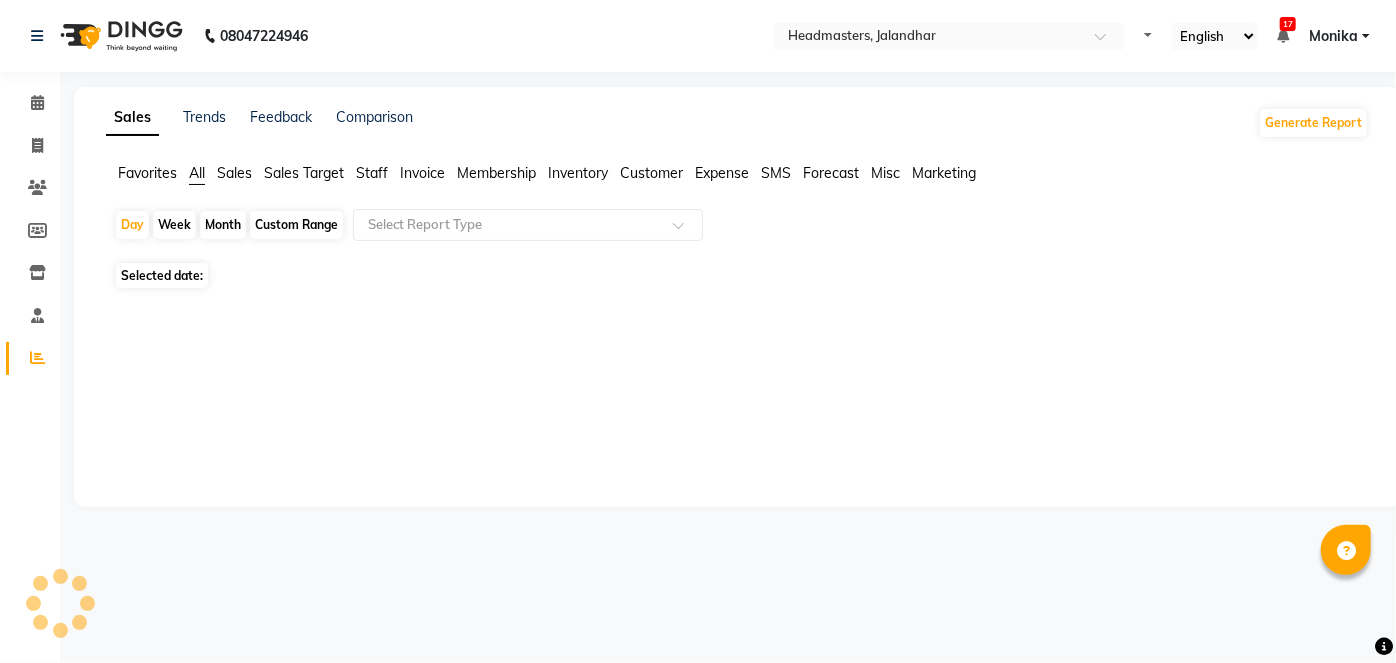 select on "en" 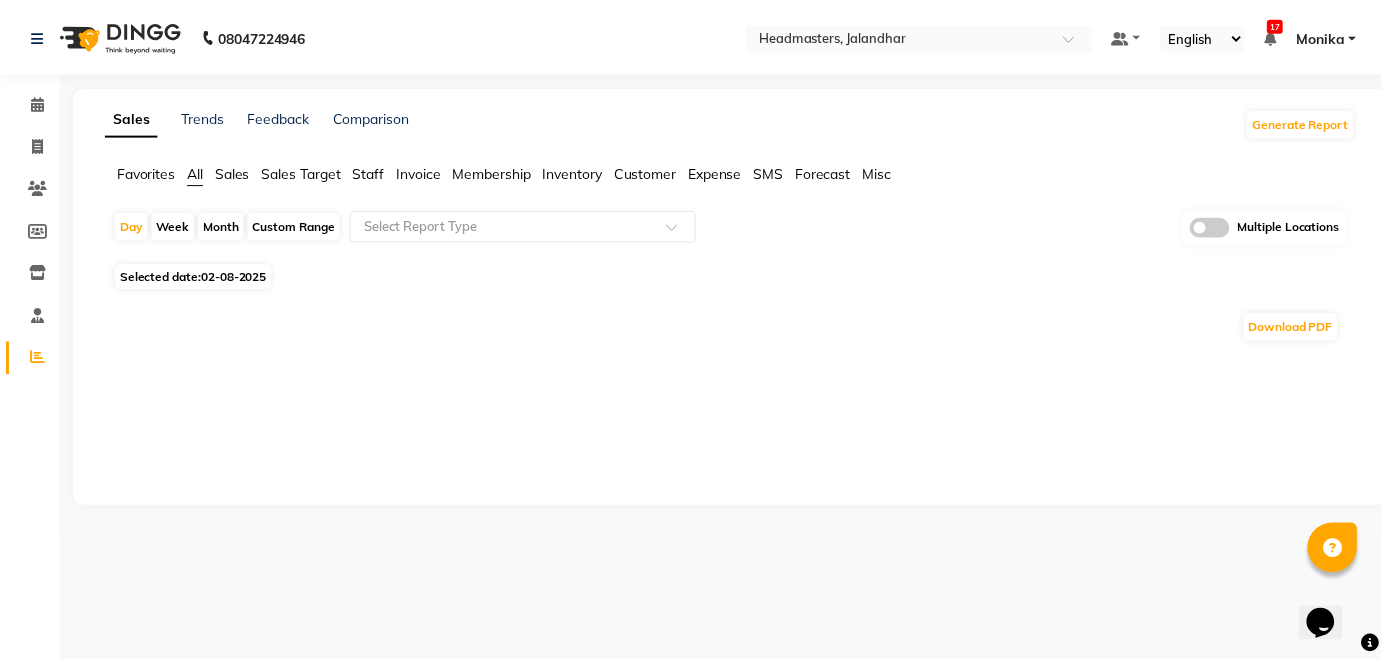 scroll, scrollTop: 0, scrollLeft: 0, axis: both 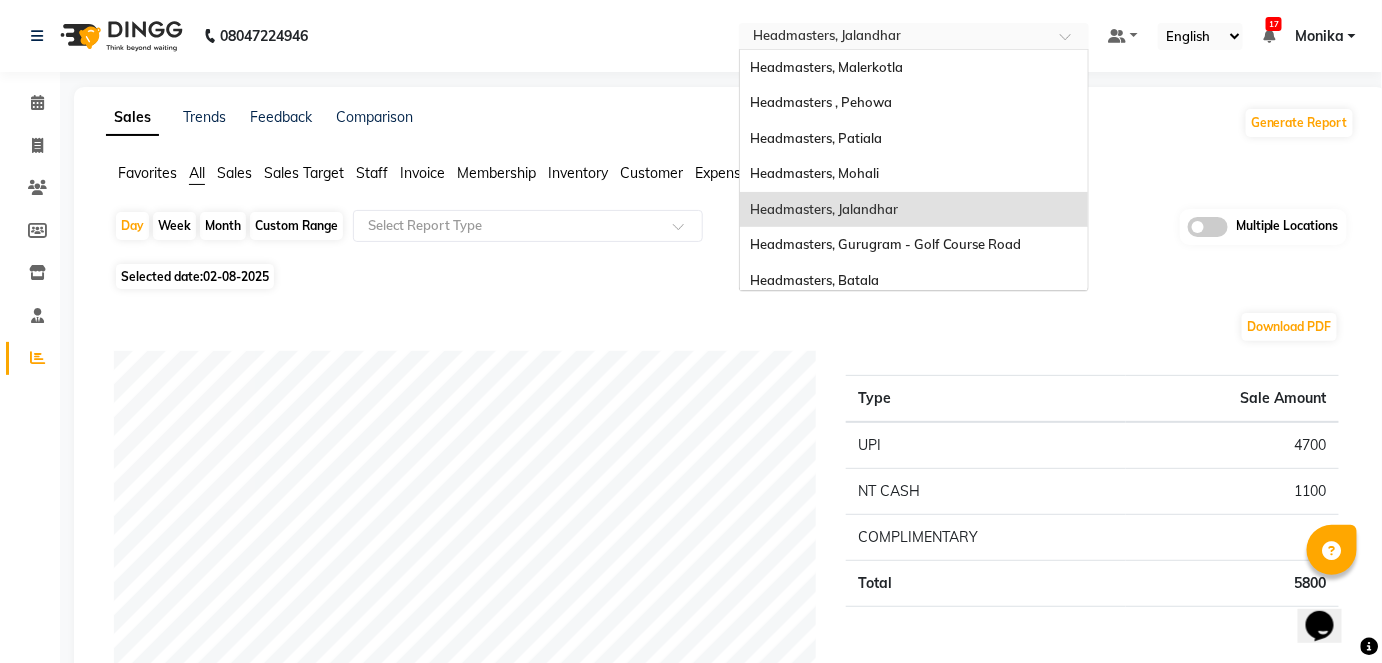 click at bounding box center (894, 38) 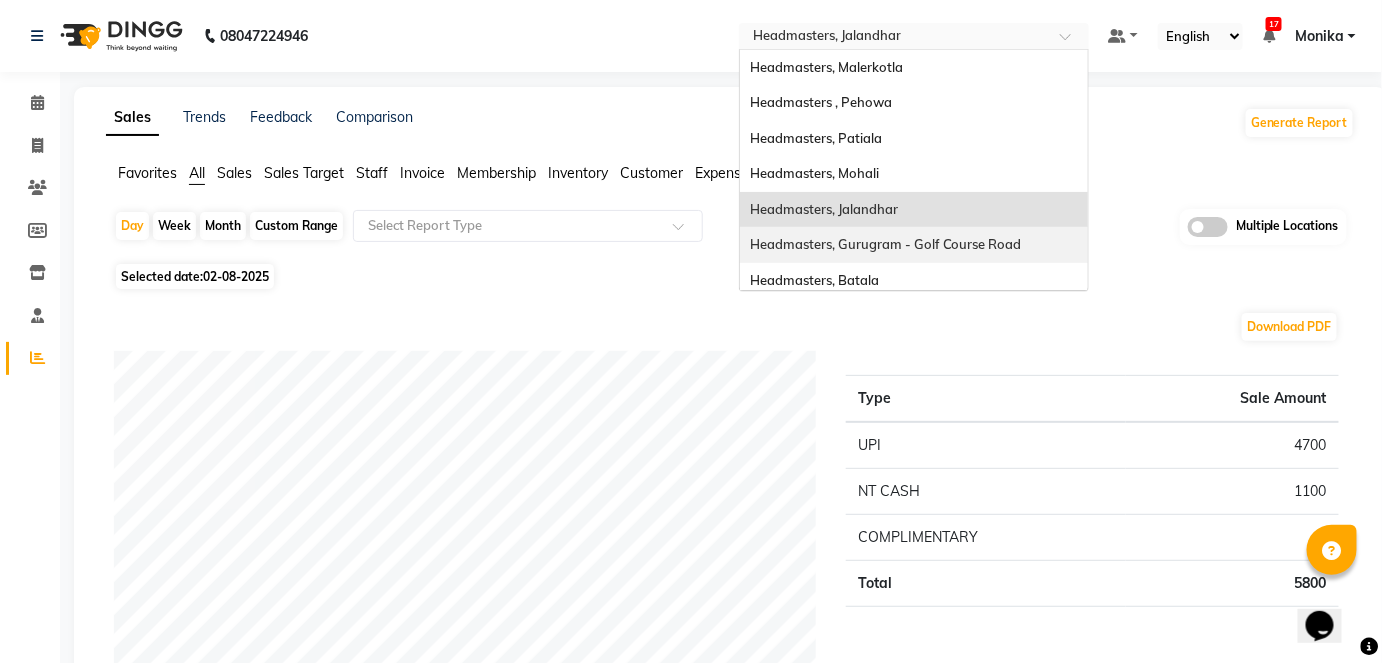 click on "Headmasters, Gurugram - Golf Course Road" at bounding box center [886, 244] 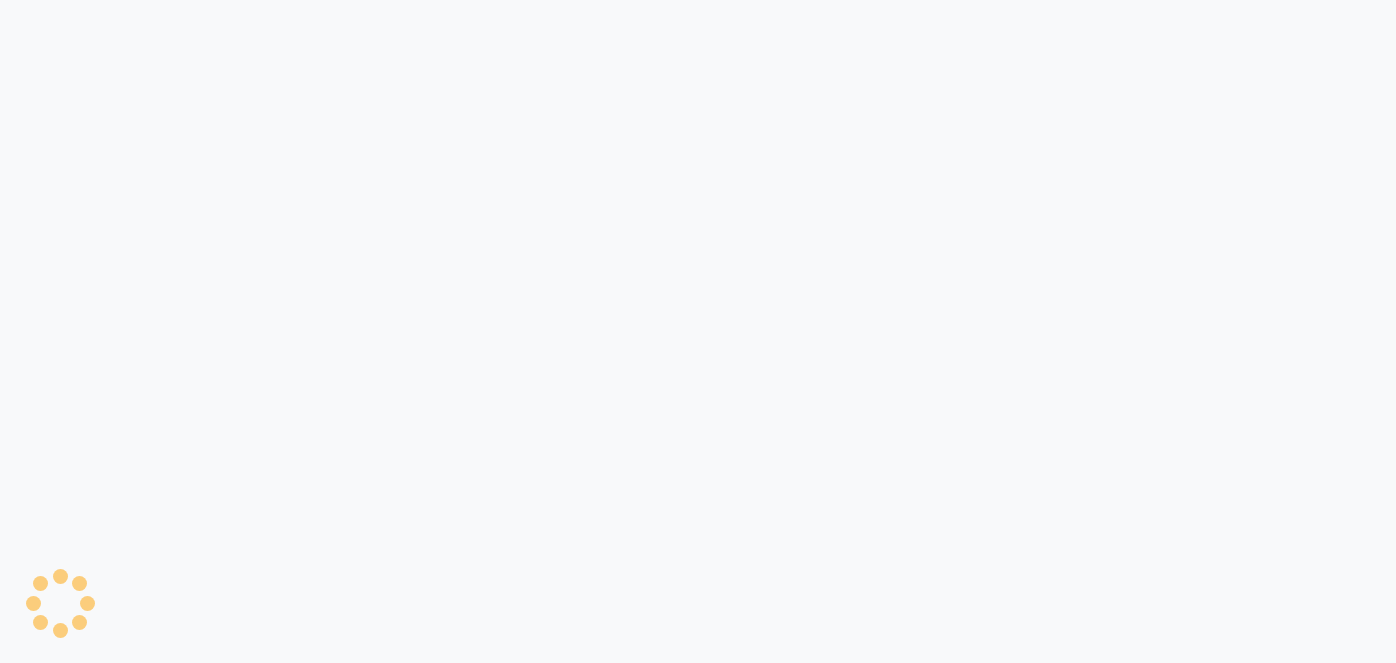 scroll, scrollTop: 0, scrollLeft: 0, axis: both 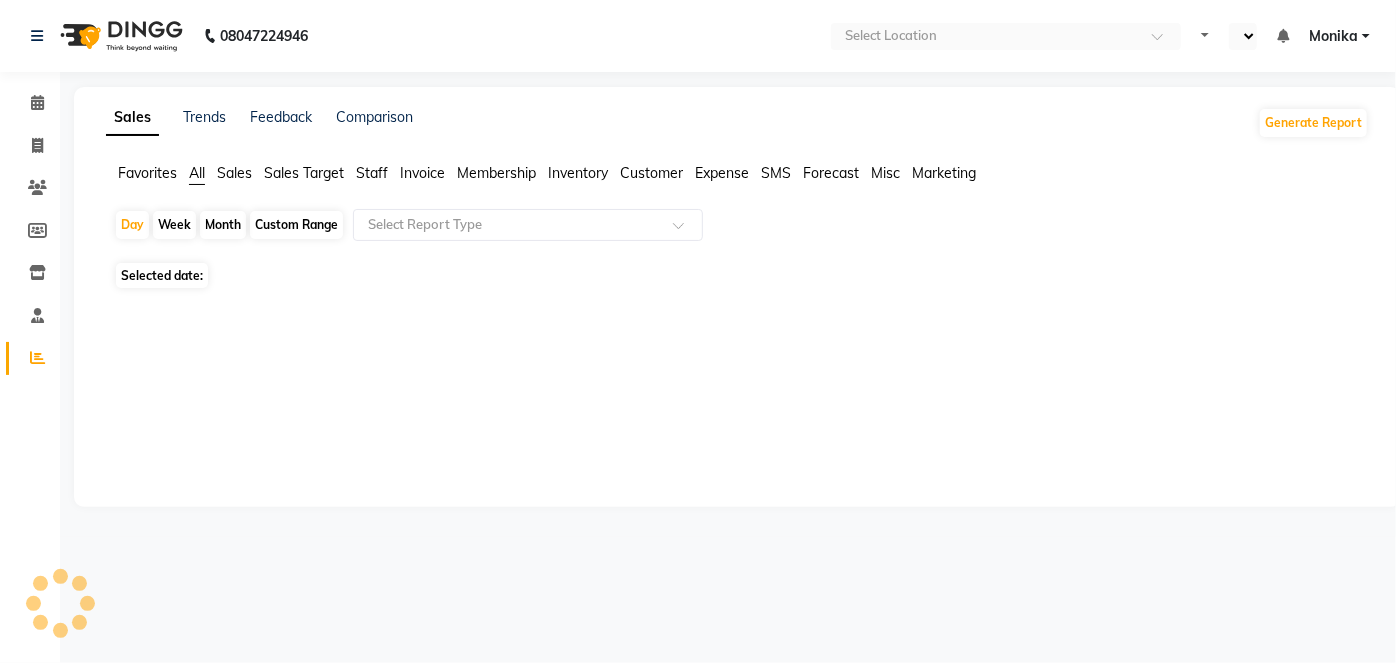 select on "en" 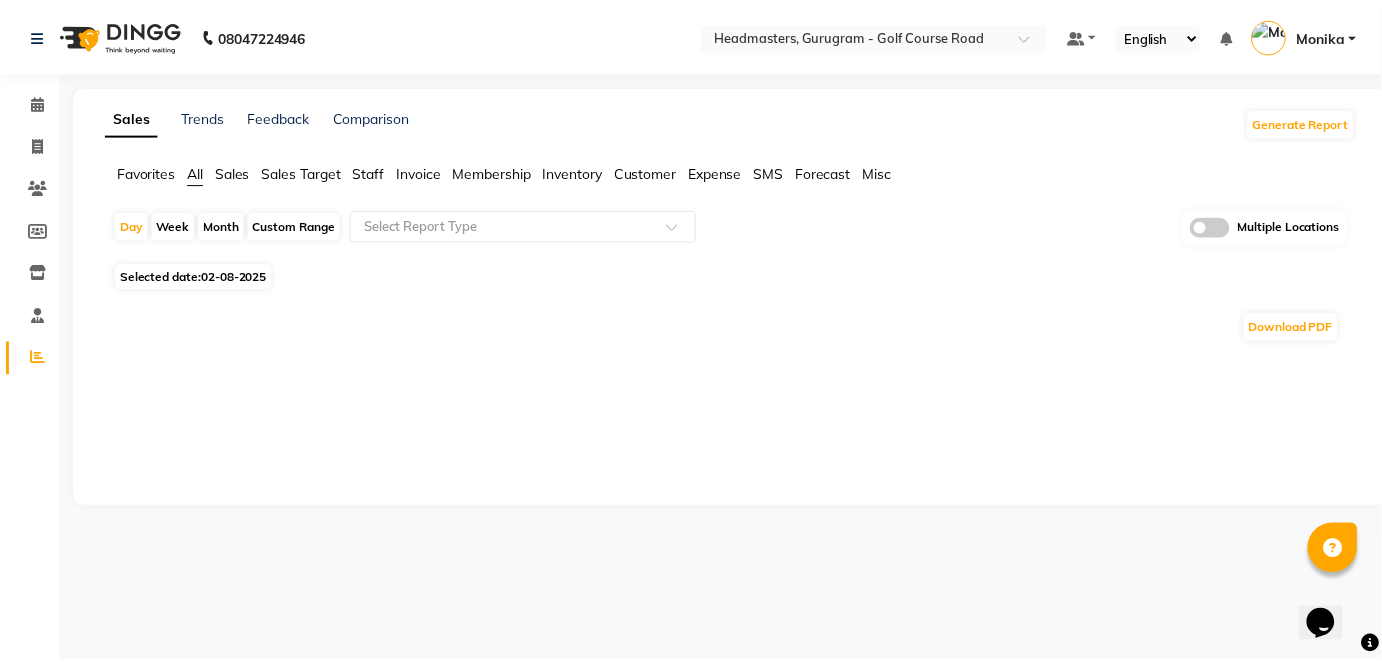 scroll, scrollTop: 0, scrollLeft: 0, axis: both 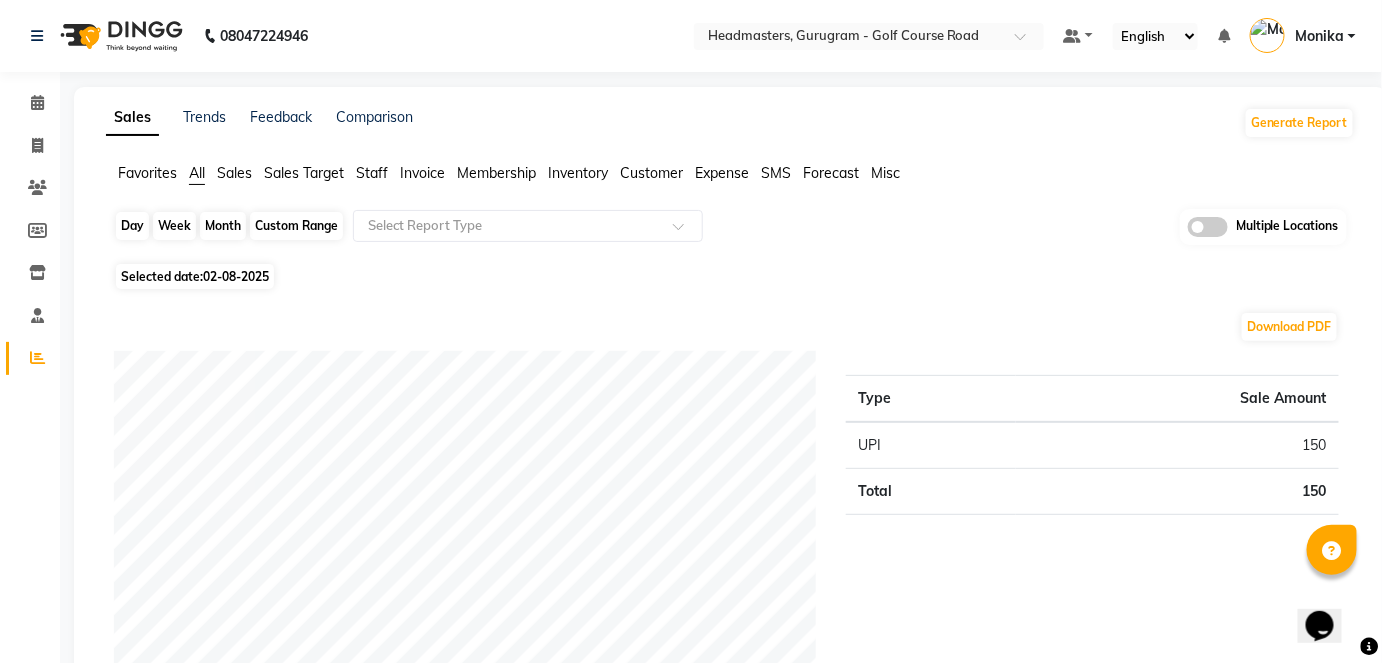 click on "Day" 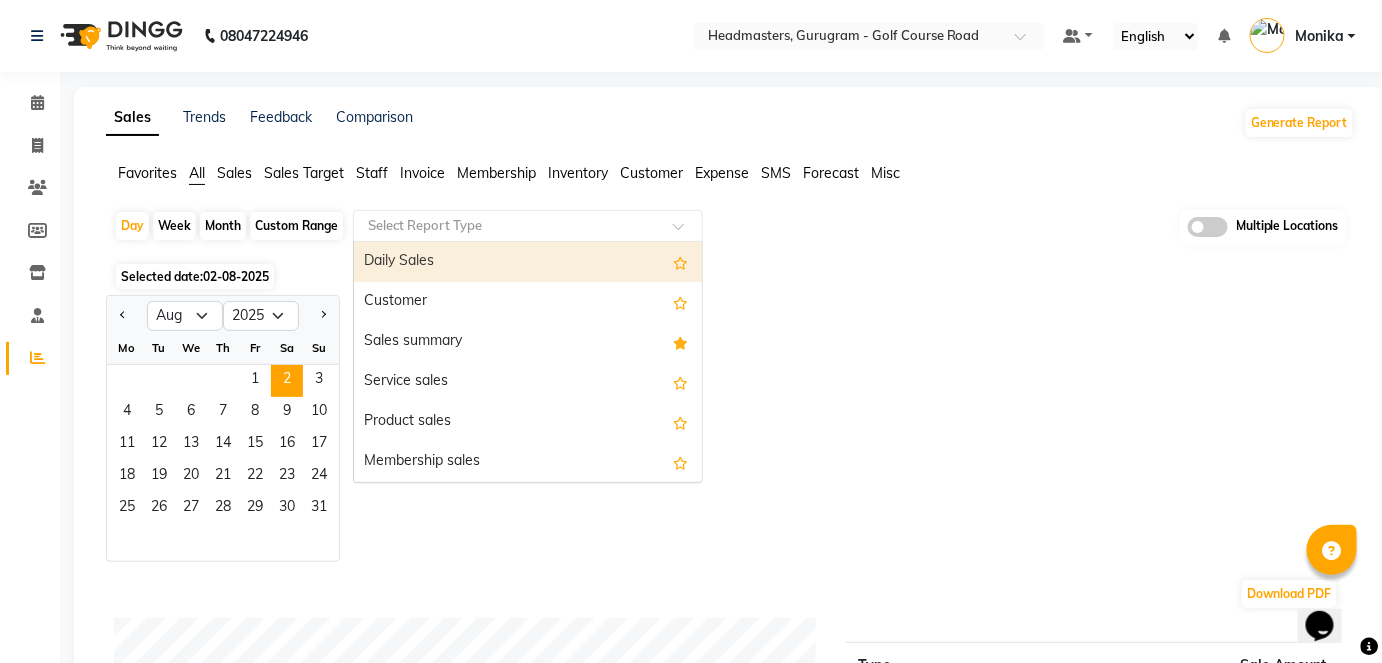 click 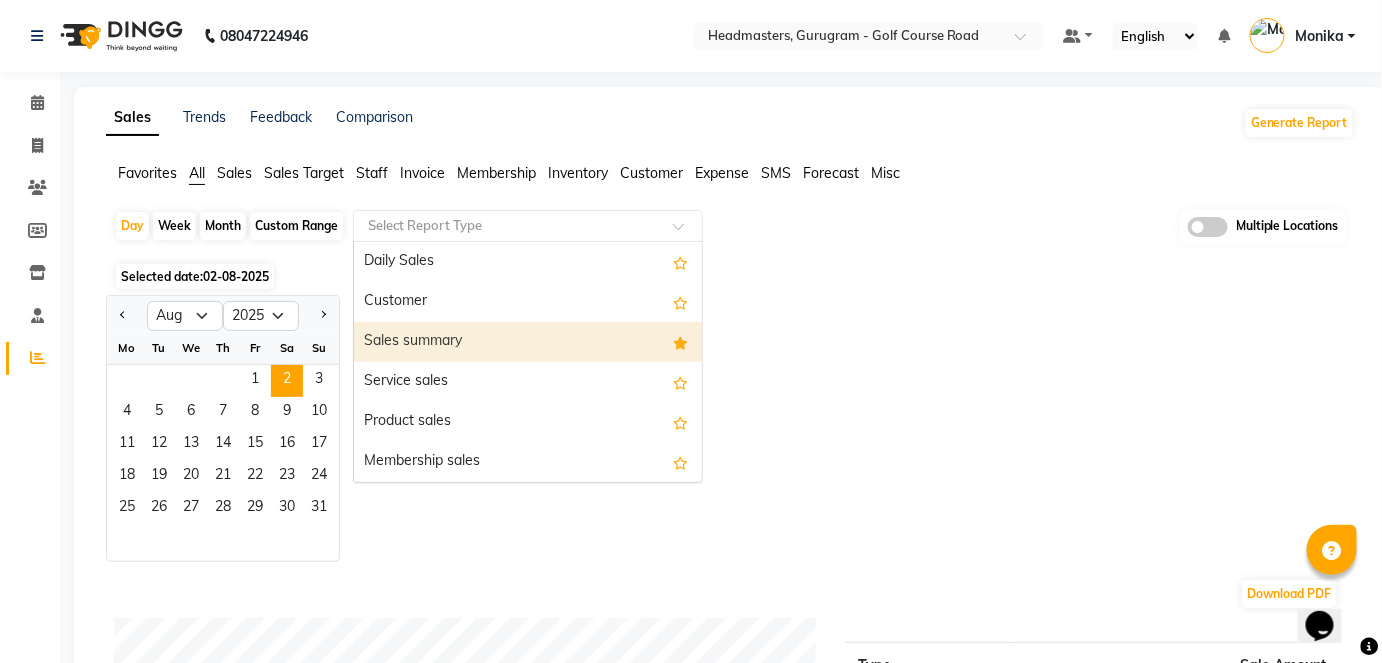click on "Sales summary" at bounding box center (528, 342) 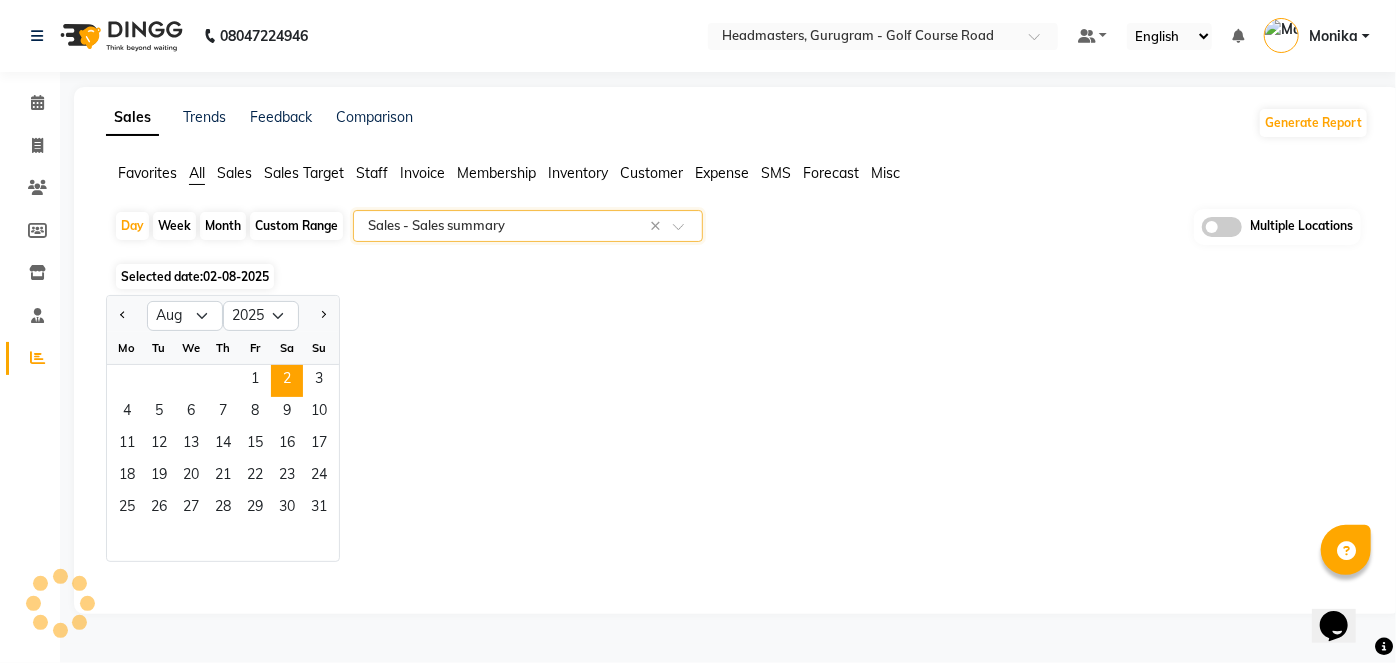 select on "full_report" 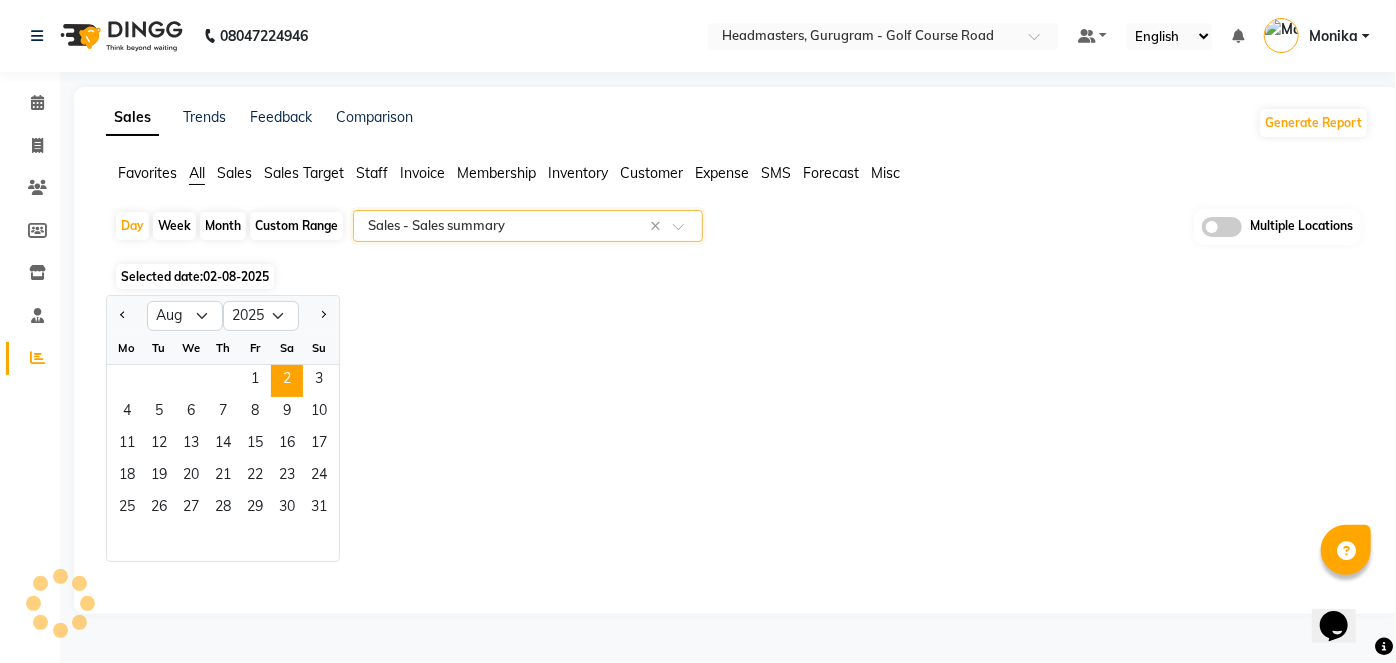 select on "csv" 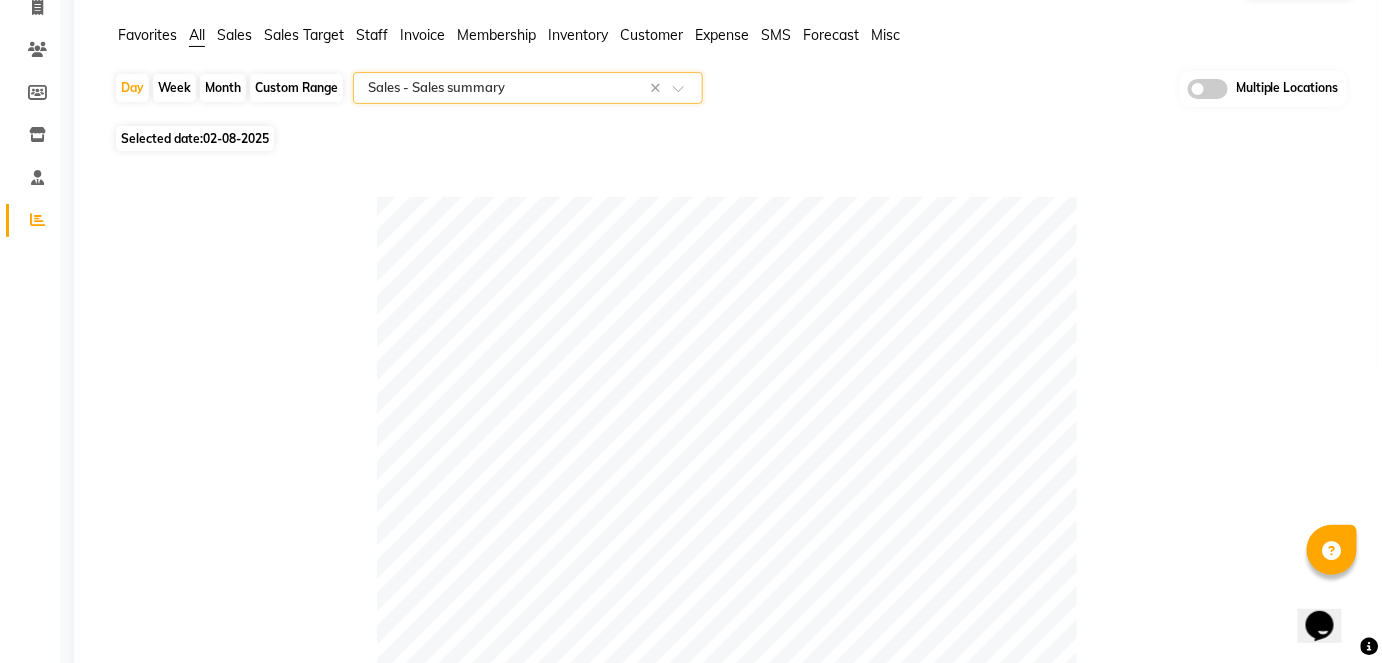 scroll, scrollTop: 0, scrollLeft: 0, axis: both 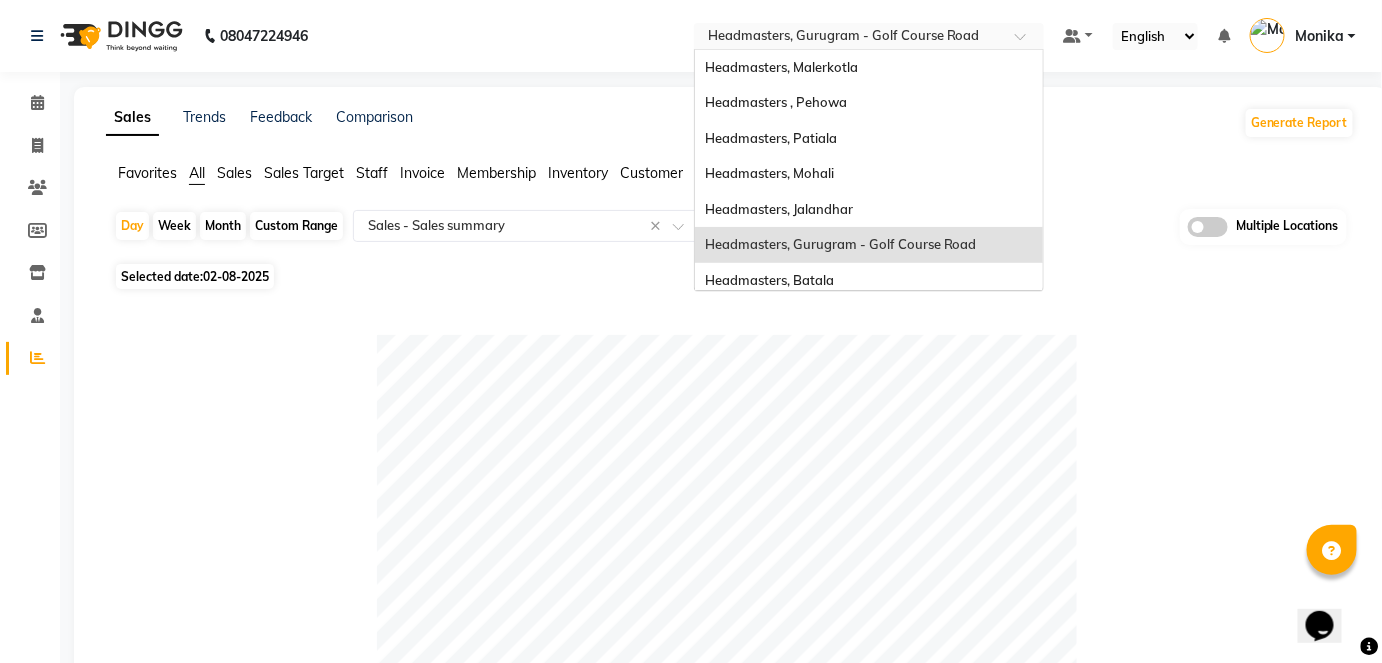 click at bounding box center [849, 38] 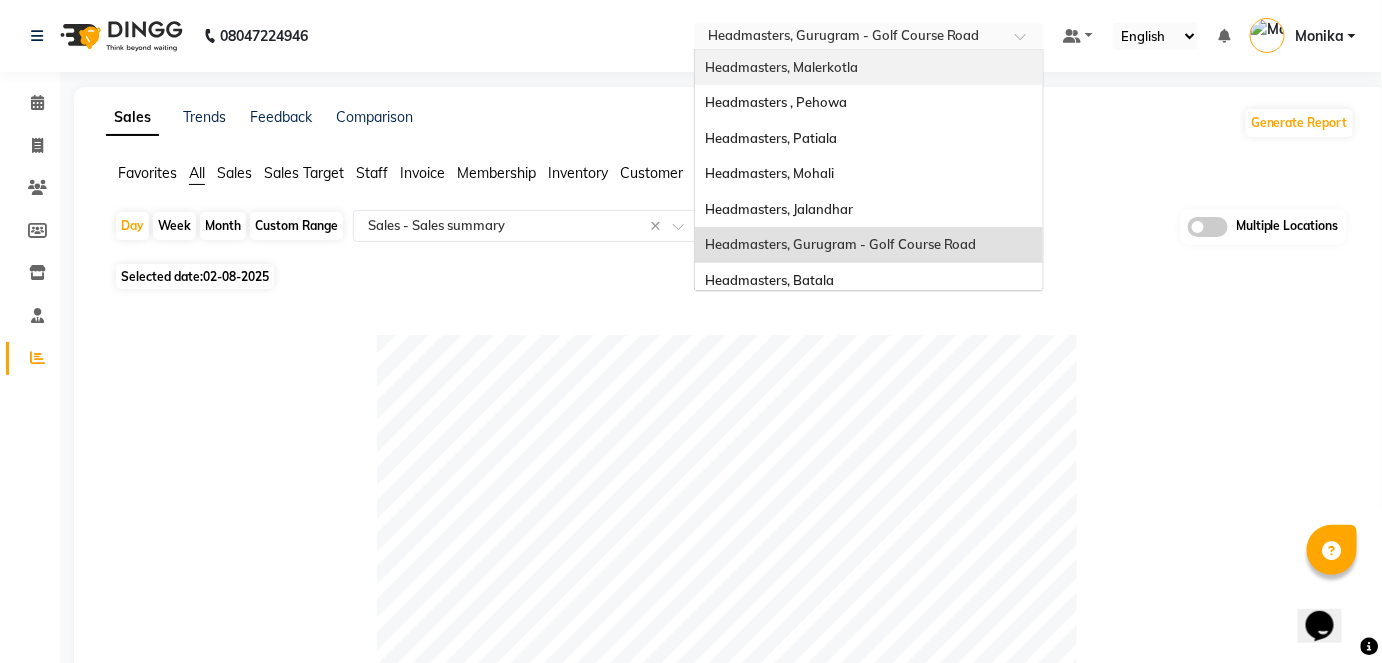 click on "Headmasters, Malerkotla" at bounding box center [781, 67] 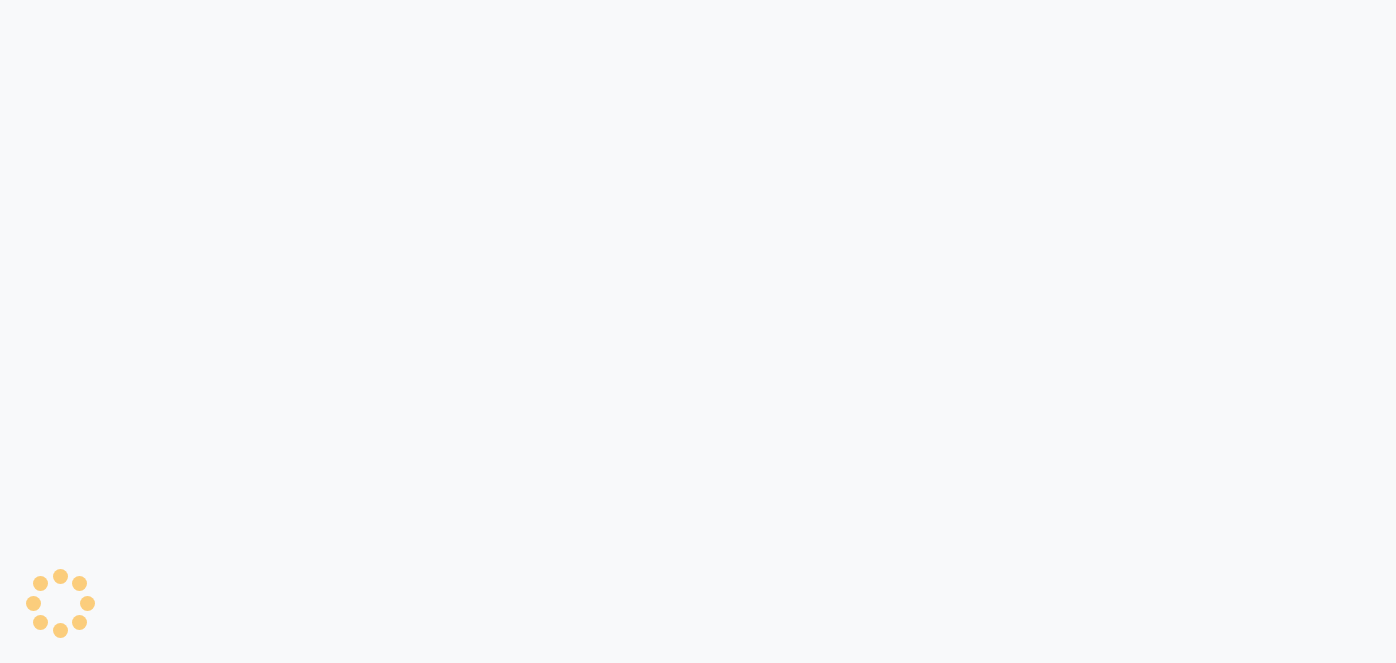 scroll, scrollTop: 0, scrollLeft: 0, axis: both 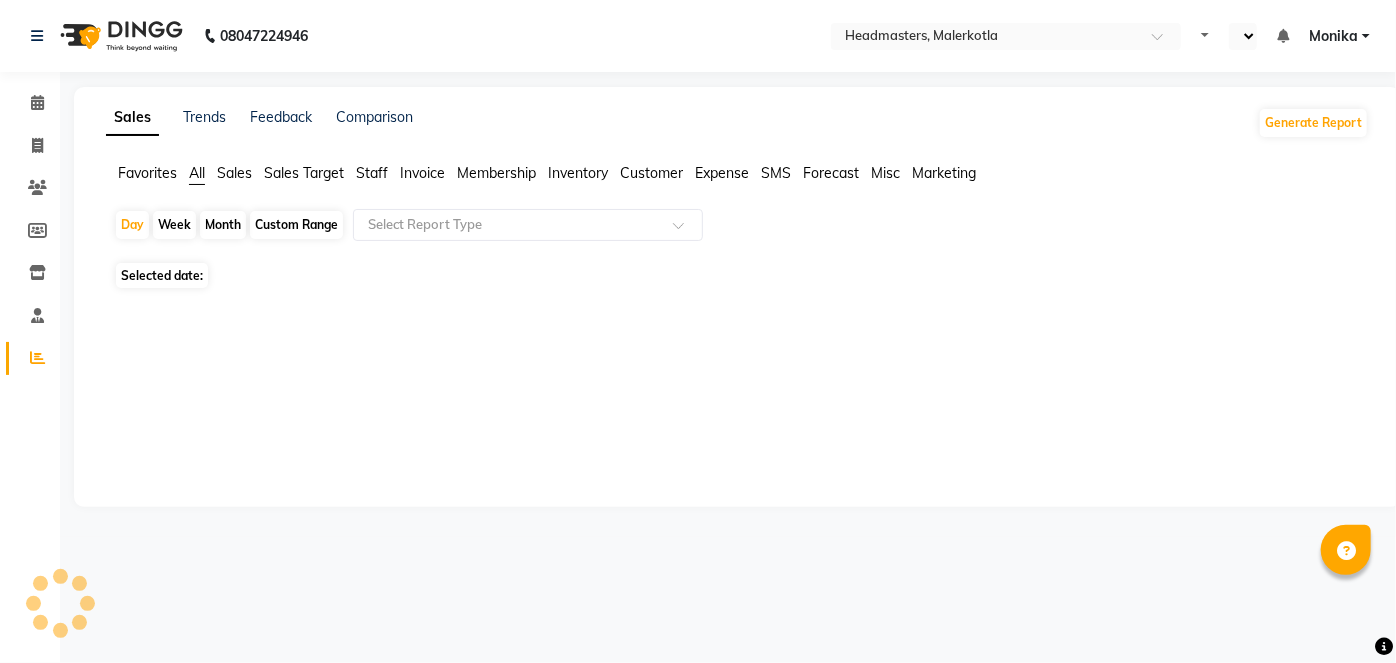 select on "en" 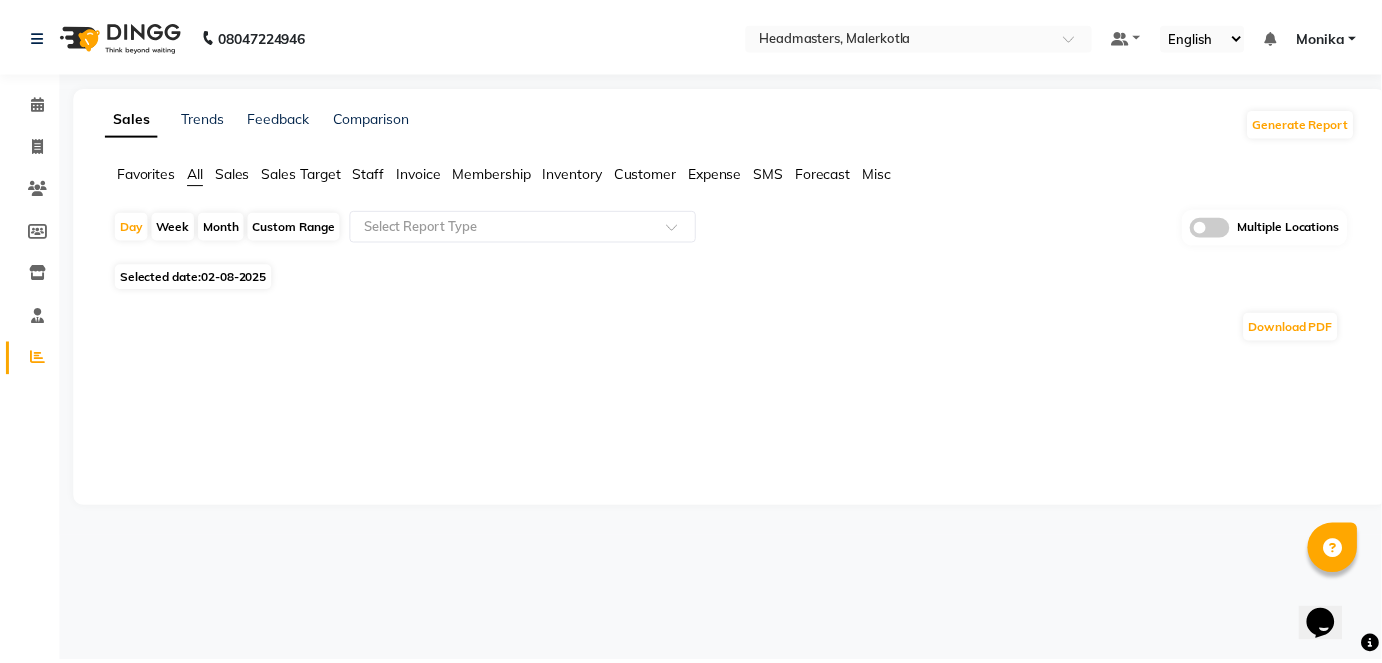 scroll, scrollTop: 0, scrollLeft: 0, axis: both 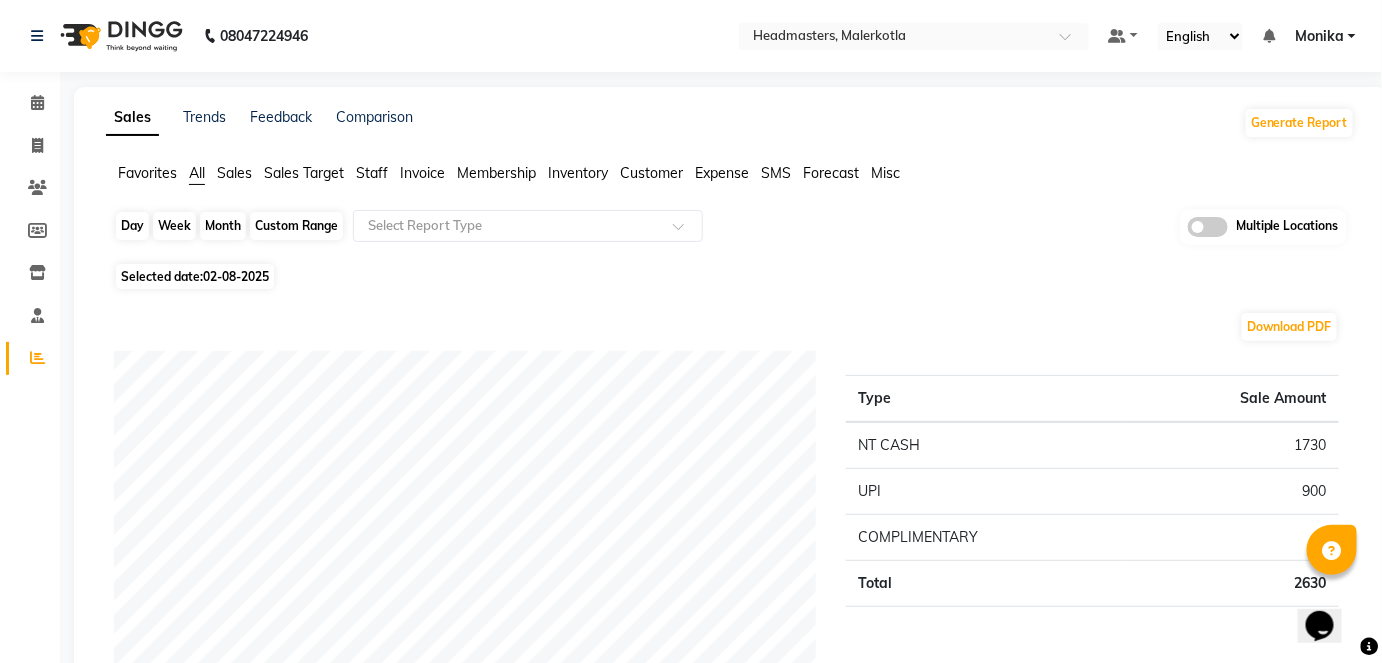 click on "Day" 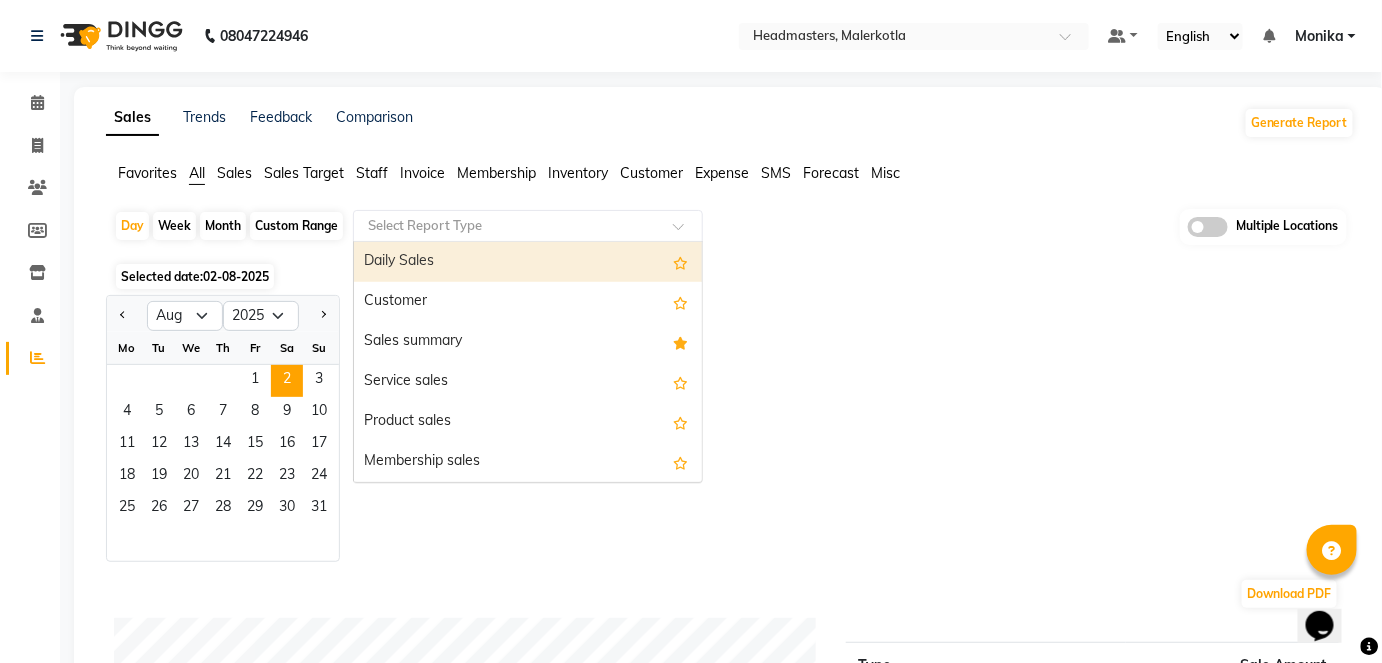 click 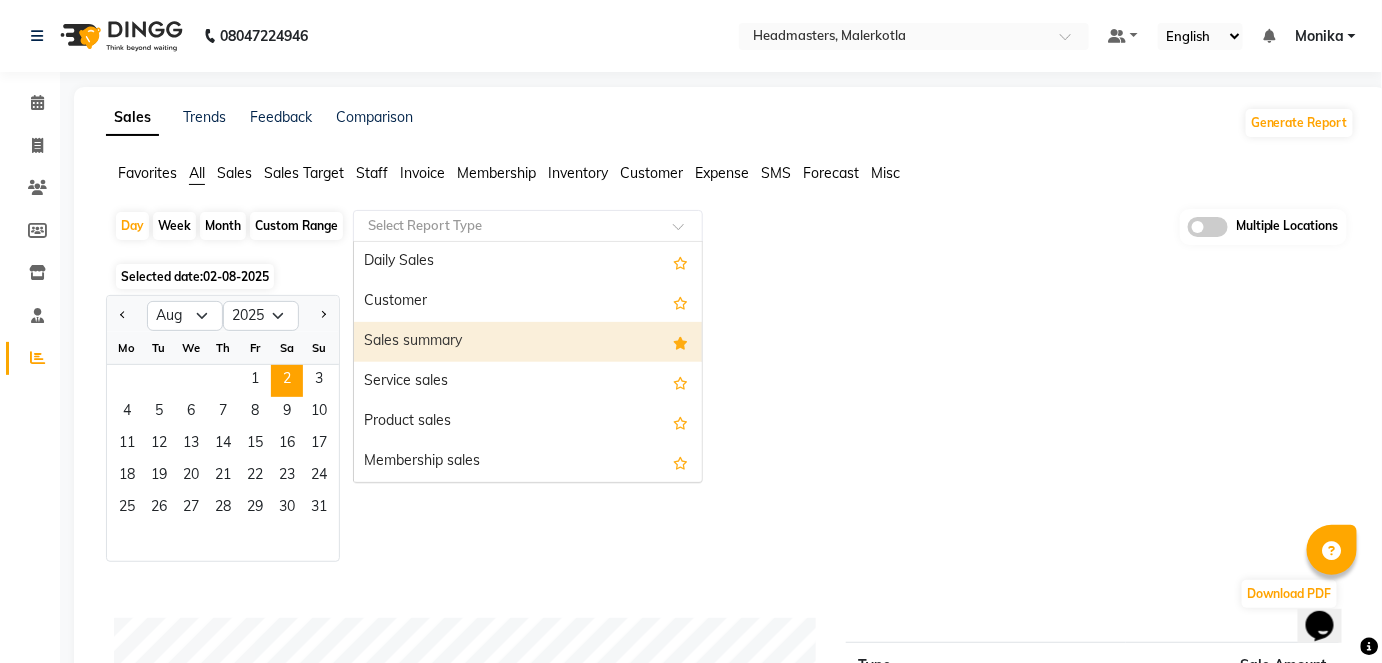 click on "Sales summary" at bounding box center (528, 342) 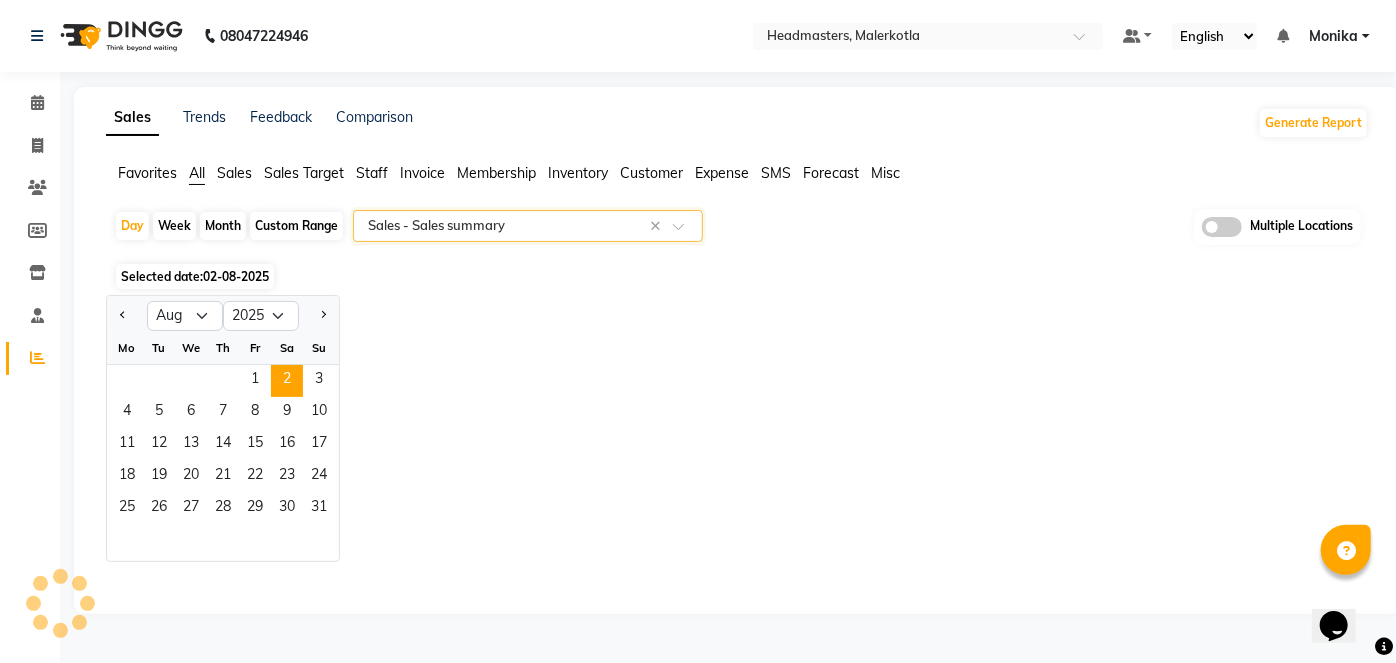 select on "full_report" 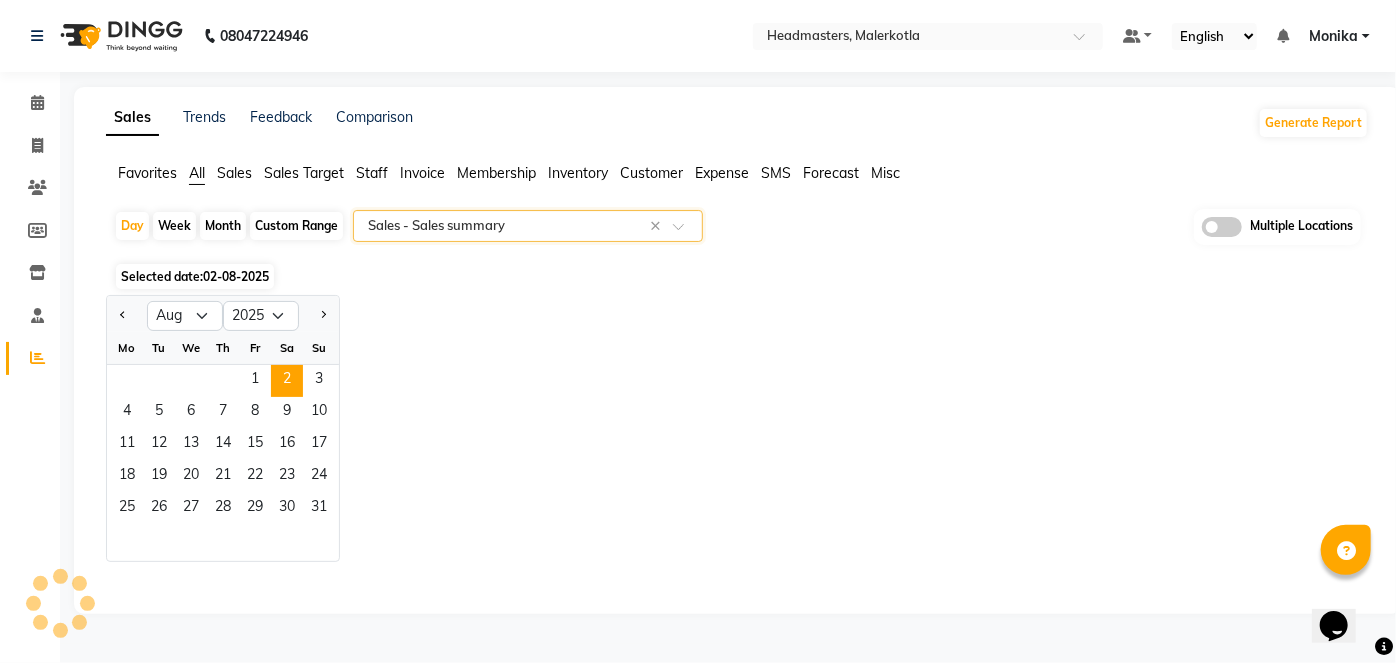 select on "csv" 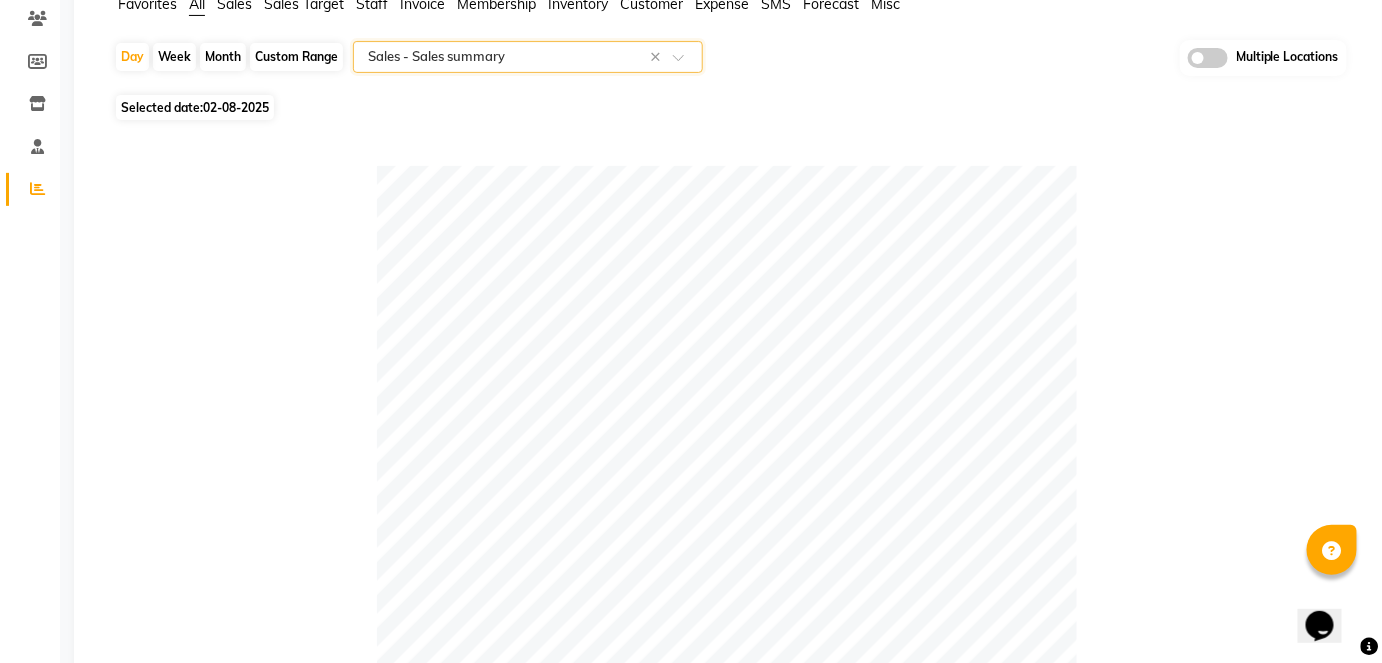 scroll, scrollTop: 0, scrollLeft: 0, axis: both 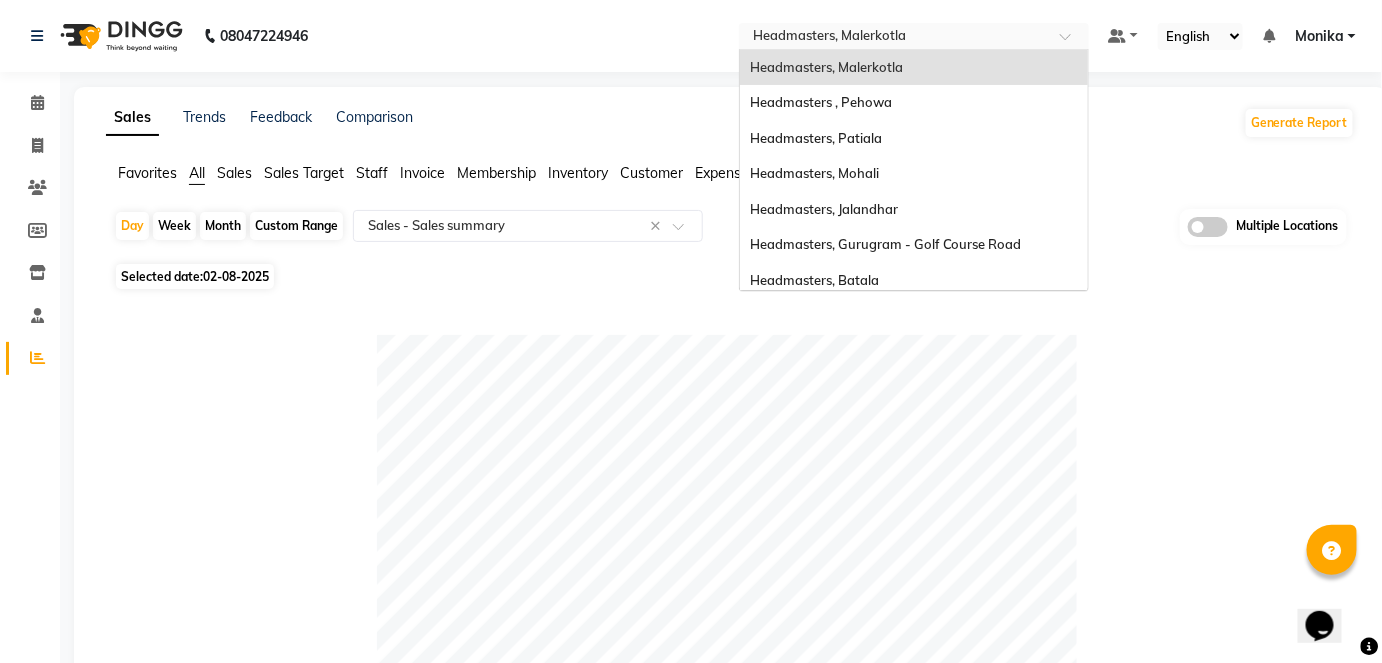 click at bounding box center (894, 38) 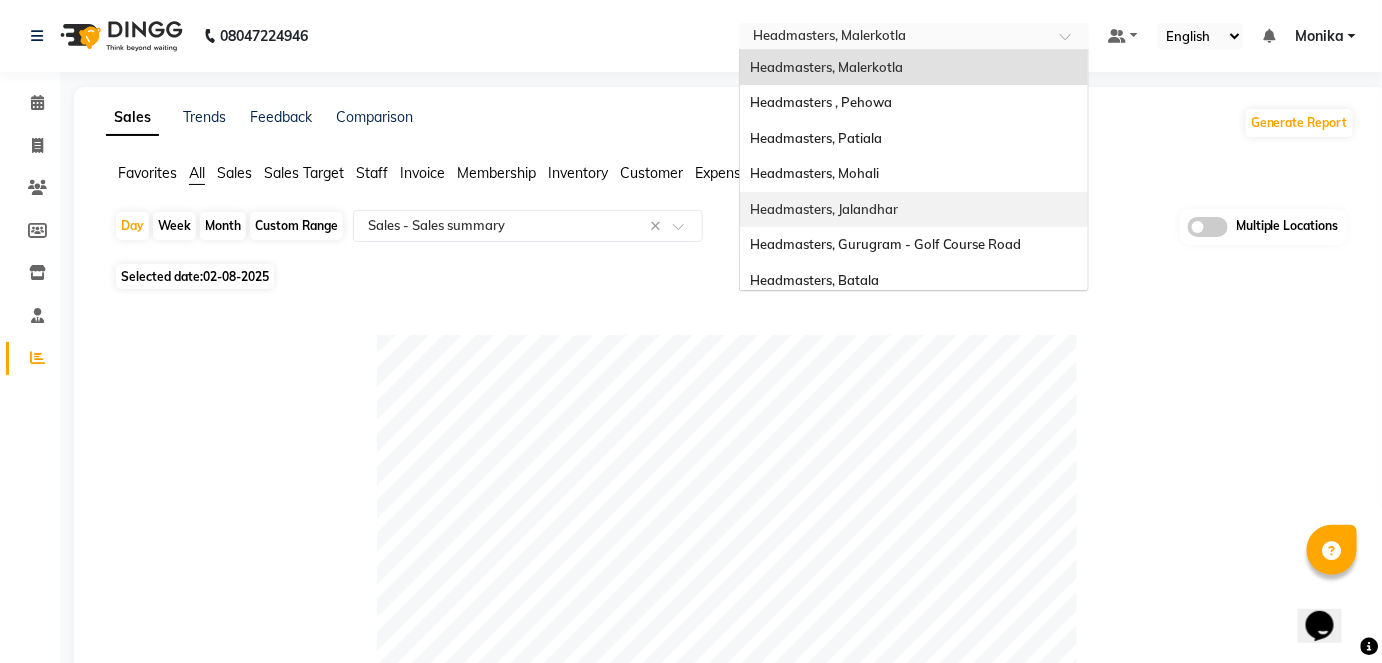 click on "Headmasters, Jalandhar" at bounding box center [824, 209] 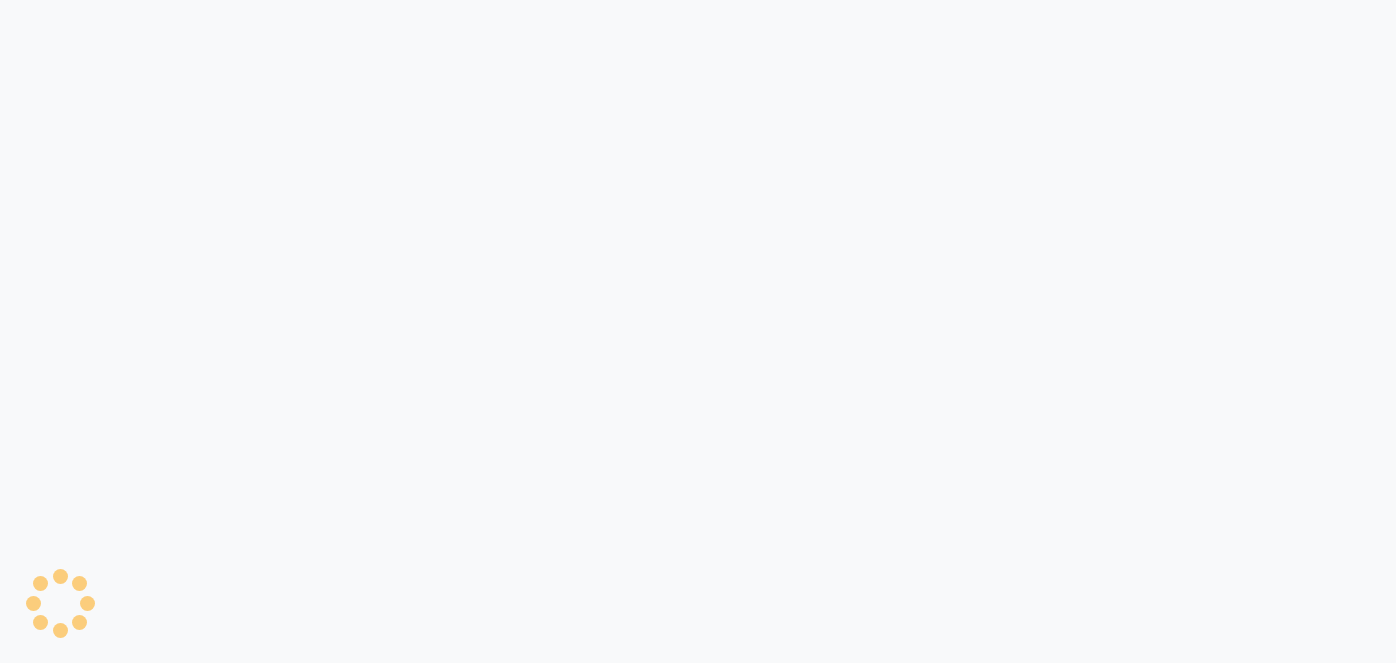 scroll, scrollTop: 0, scrollLeft: 0, axis: both 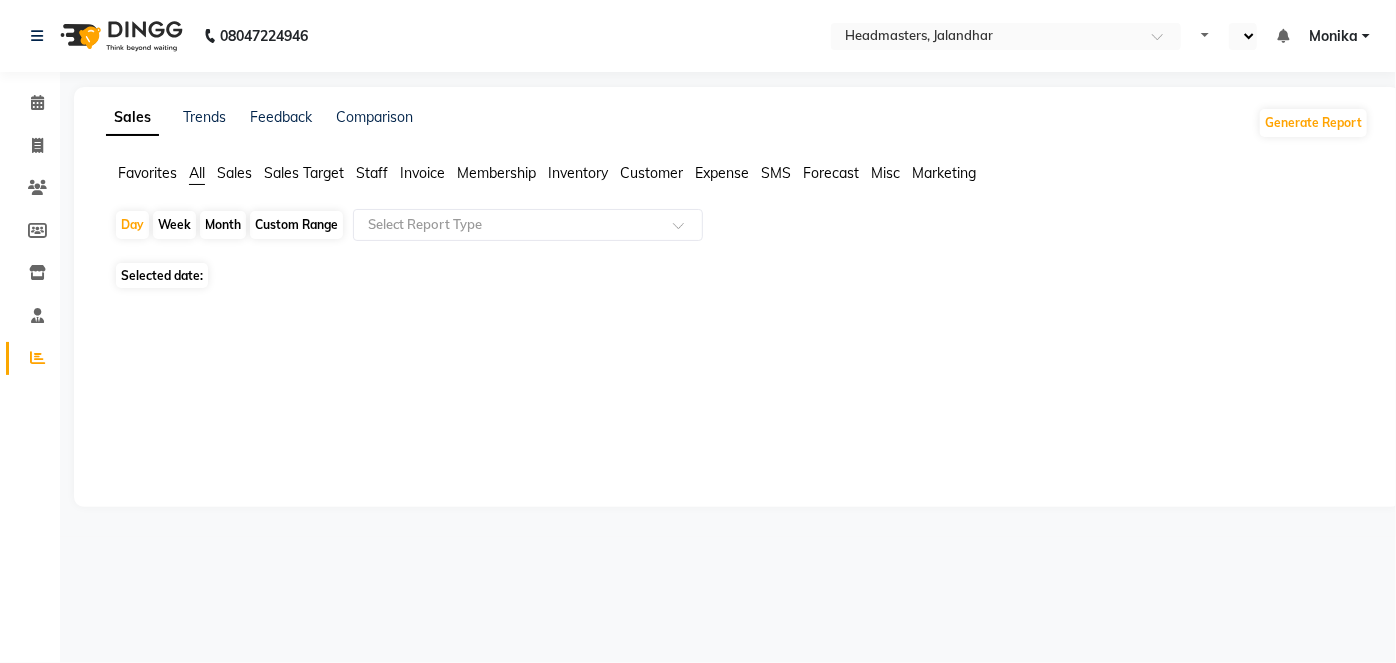 select on "en" 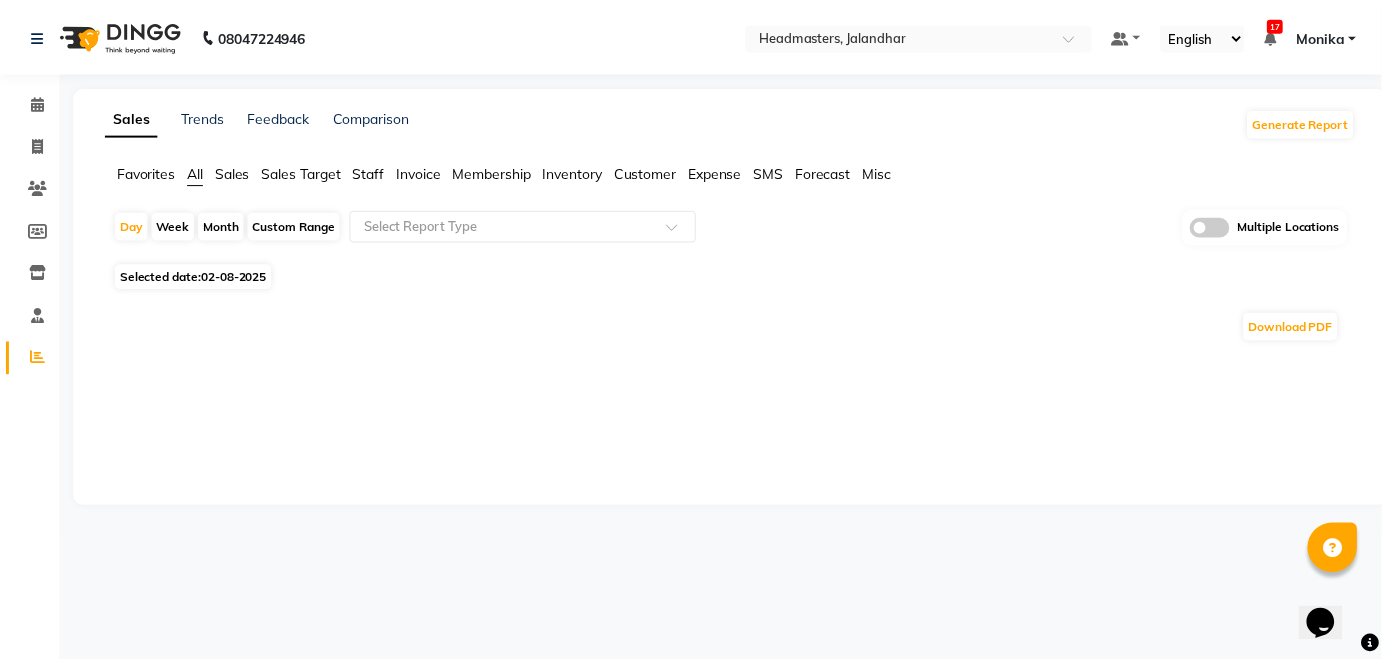 scroll, scrollTop: 0, scrollLeft: 0, axis: both 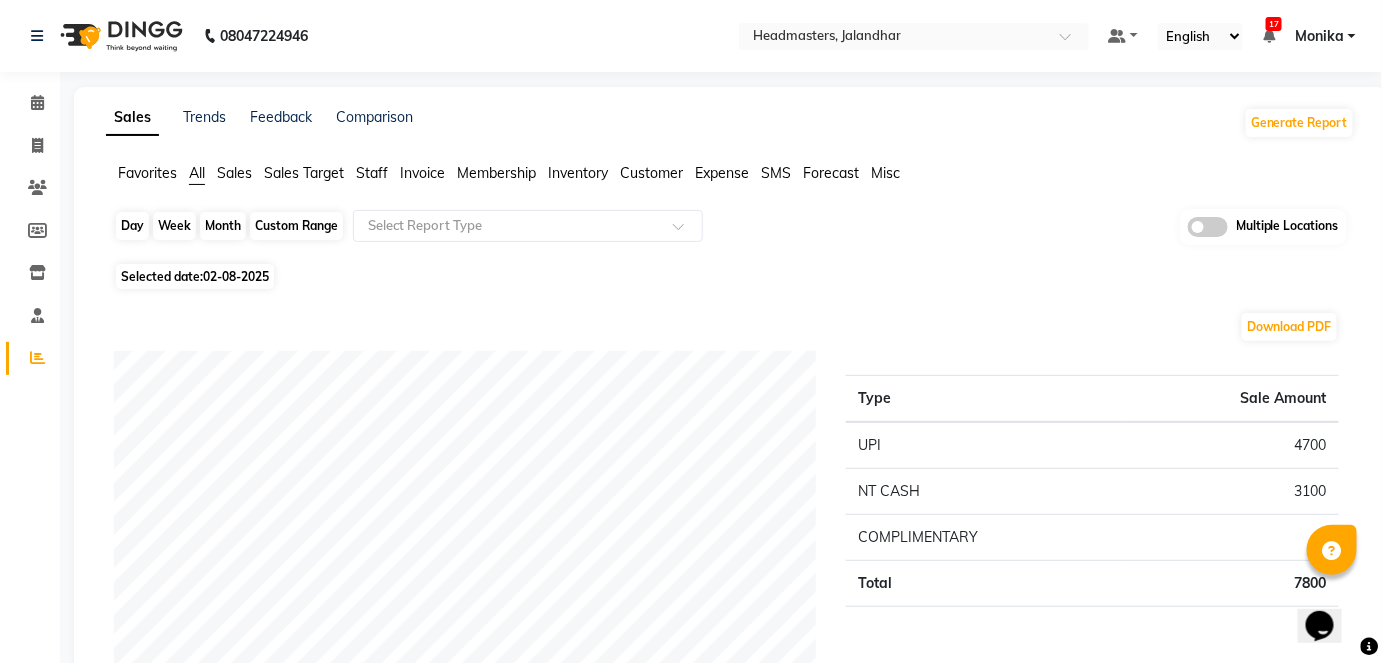 click on "Day" 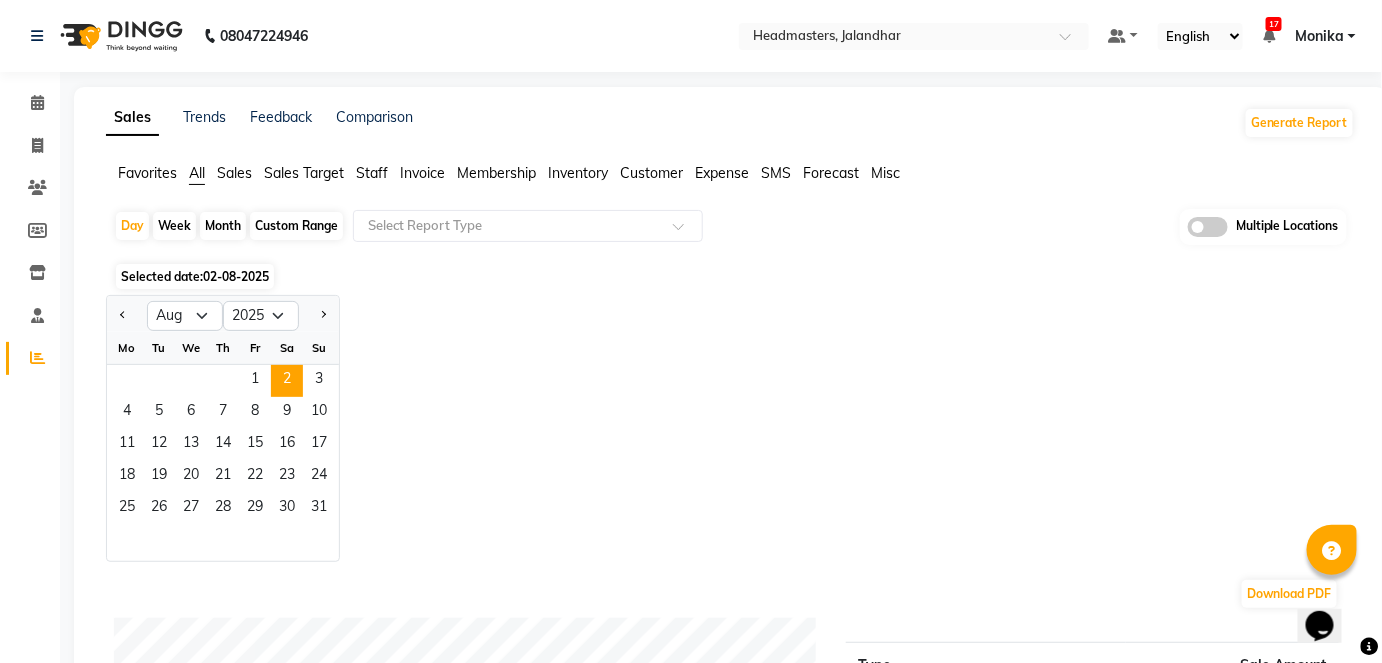 click on "Sales" 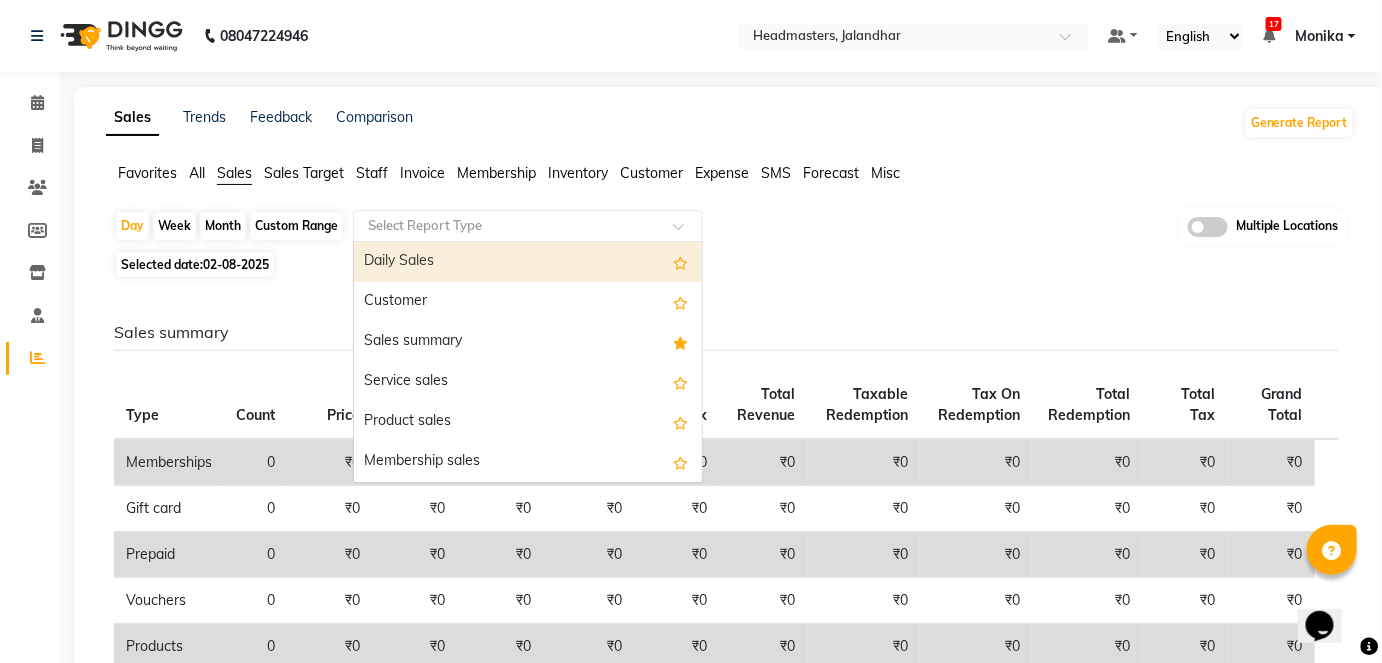 click 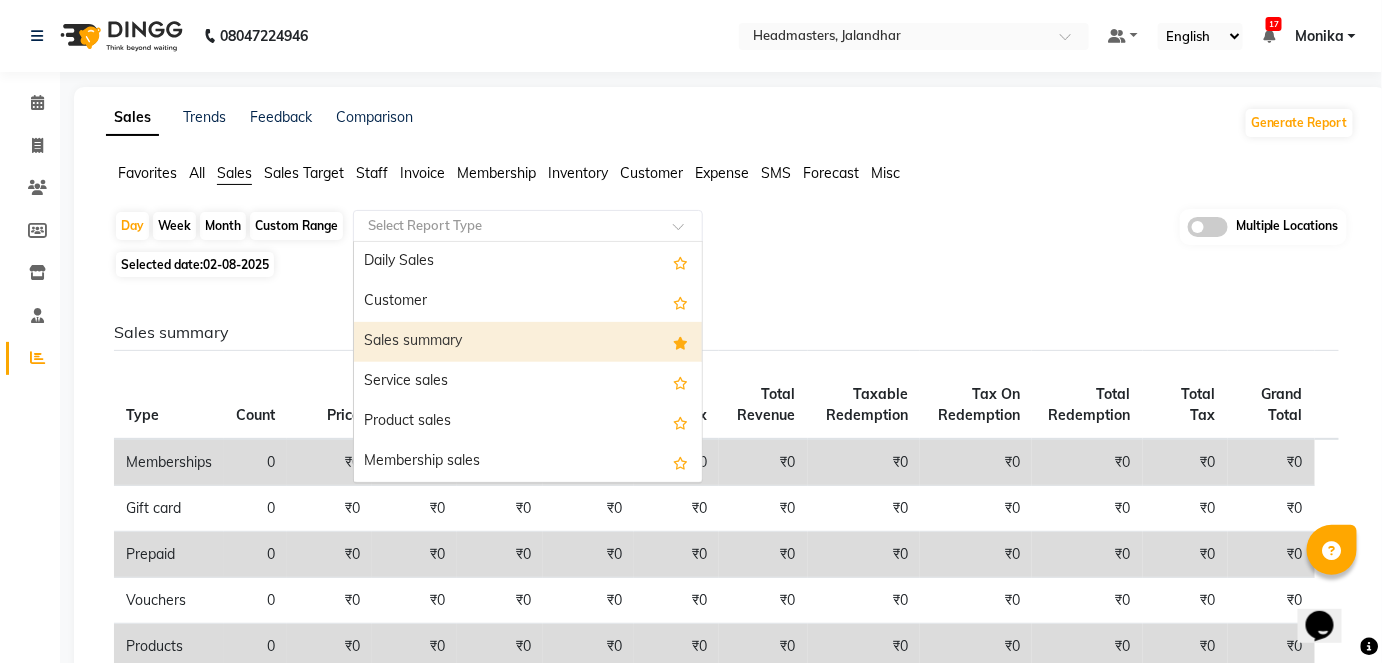 click on "Sales summary" at bounding box center [528, 342] 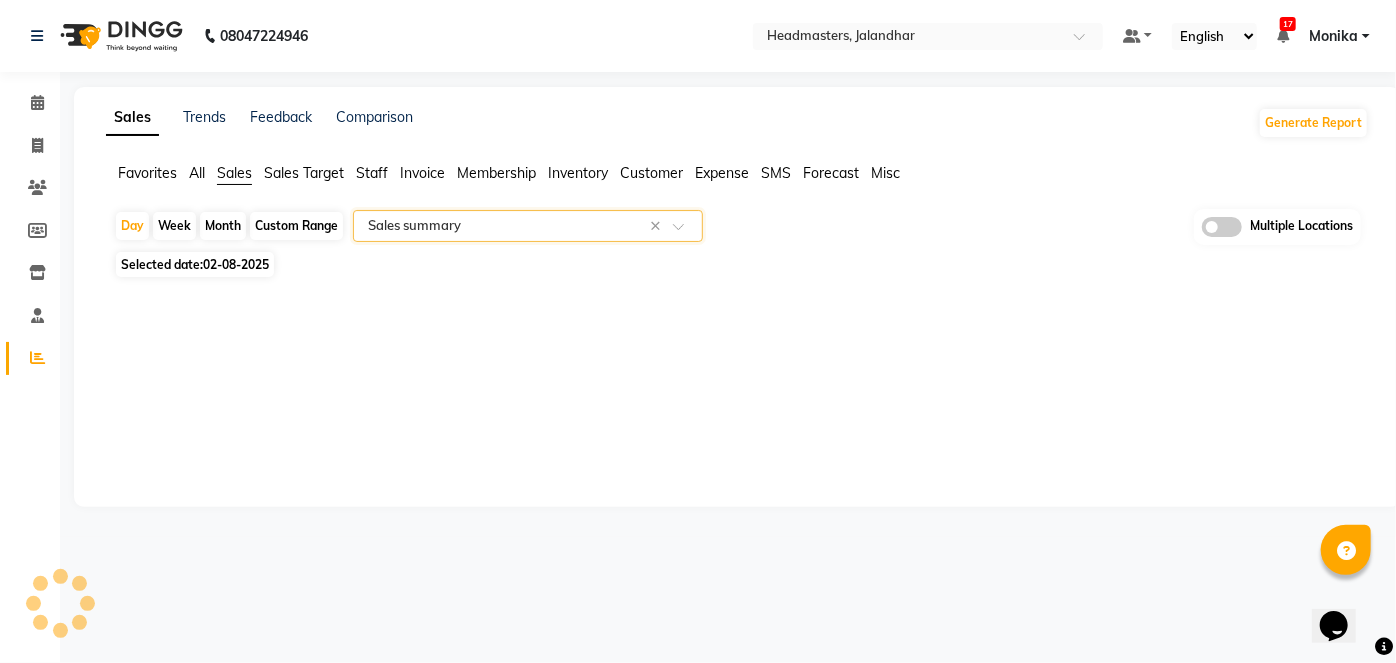 select on "full_report" 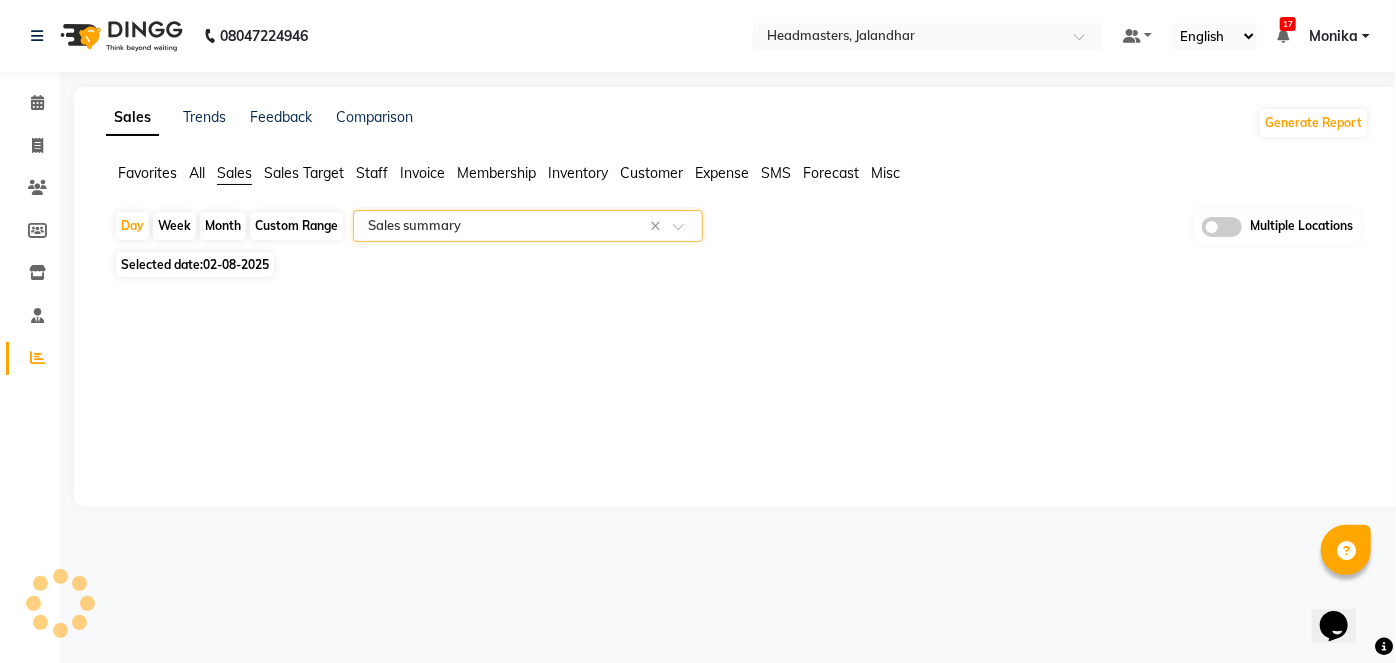 select on "csv" 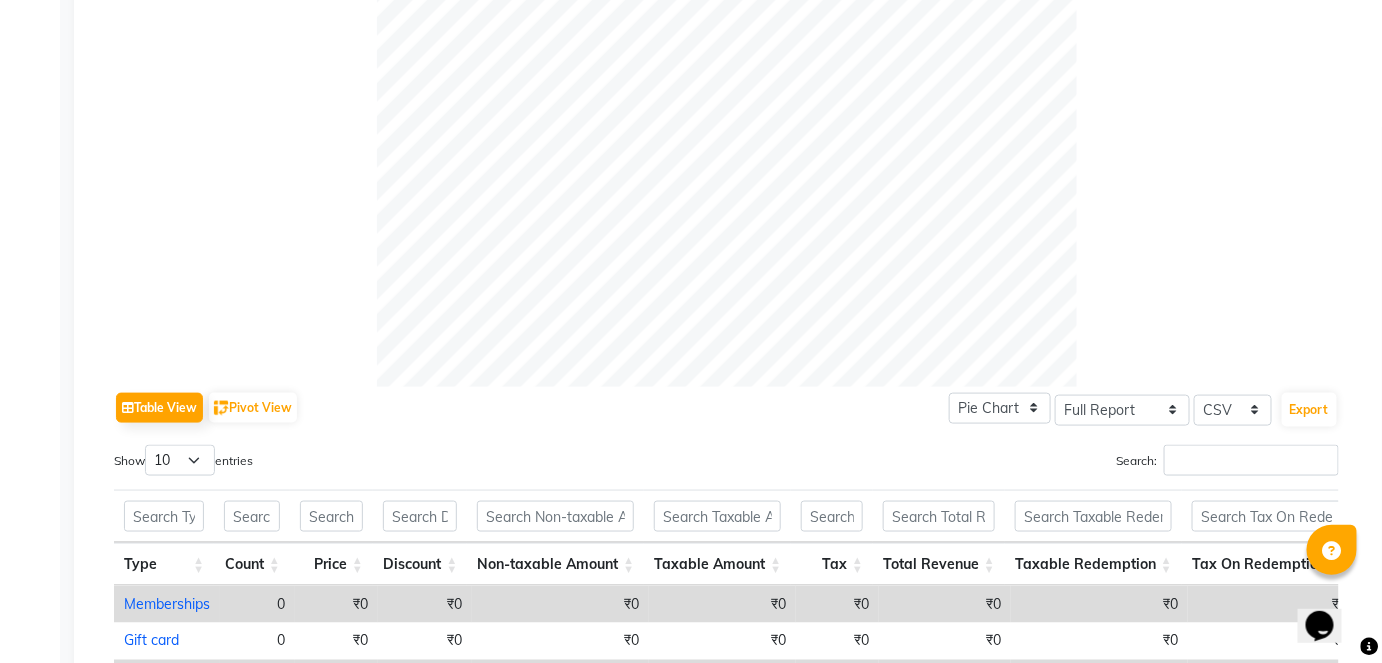 scroll, scrollTop: 1067, scrollLeft: 0, axis: vertical 